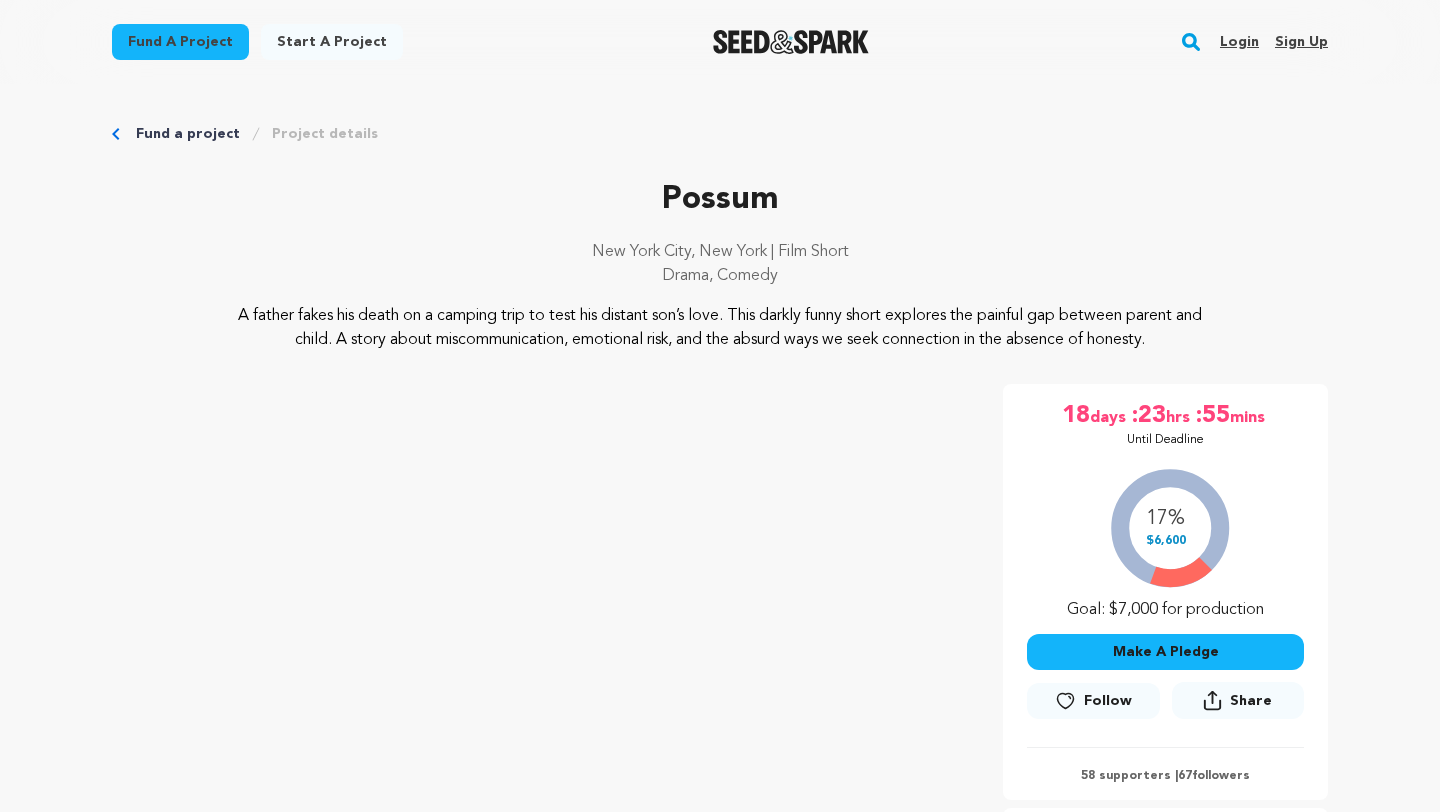 scroll, scrollTop: 0, scrollLeft: 0, axis: both 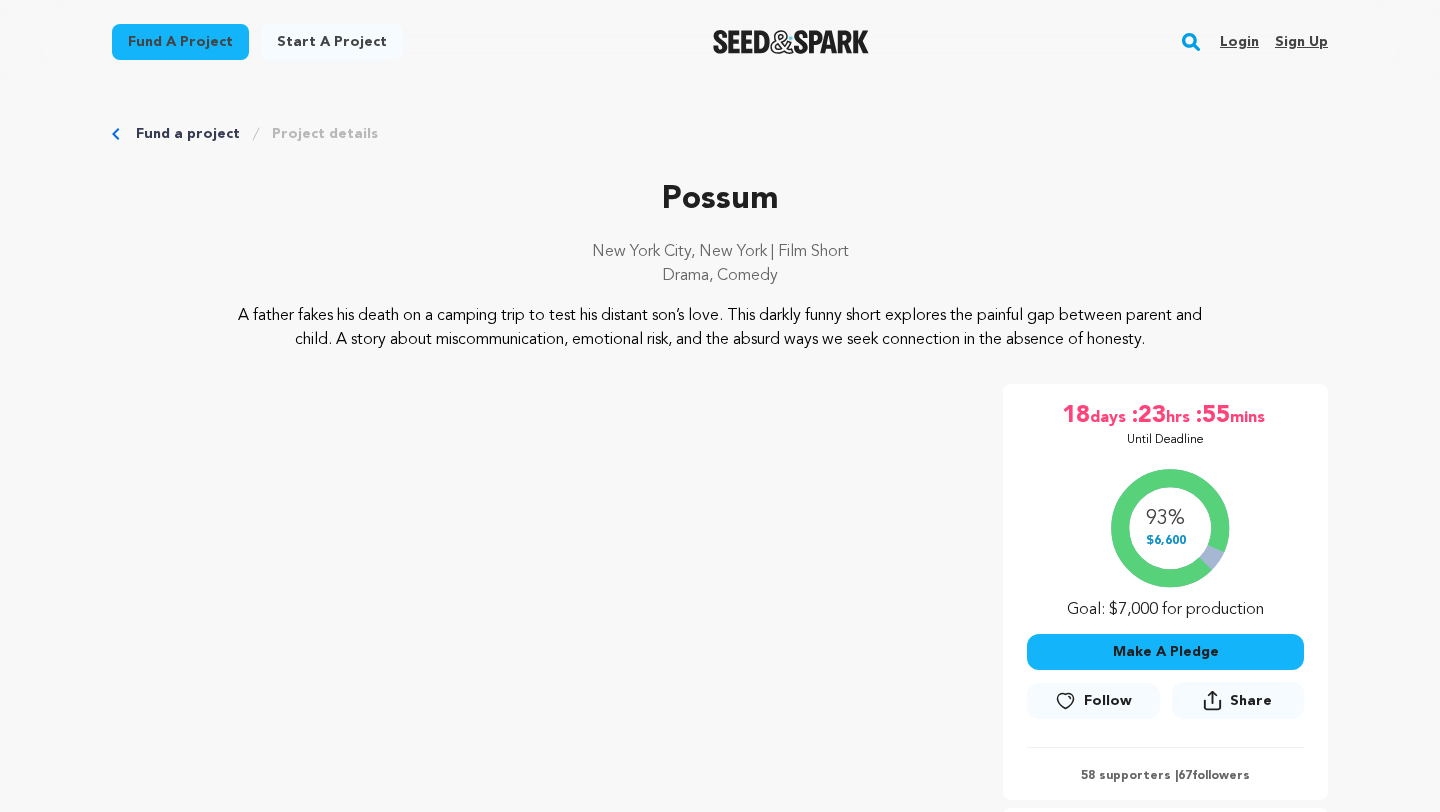 click on "Login" at bounding box center [1239, 42] 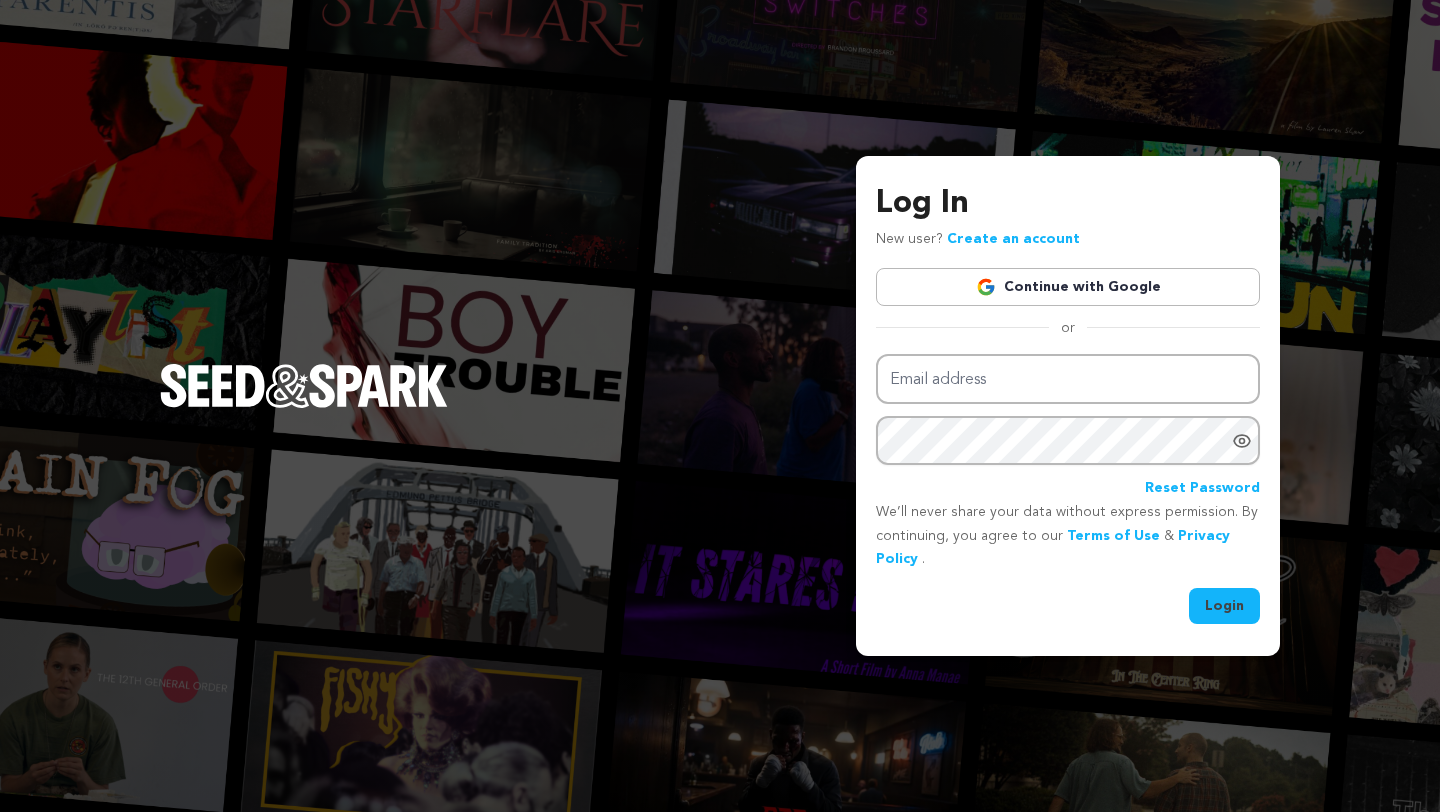 scroll, scrollTop: 0, scrollLeft: 0, axis: both 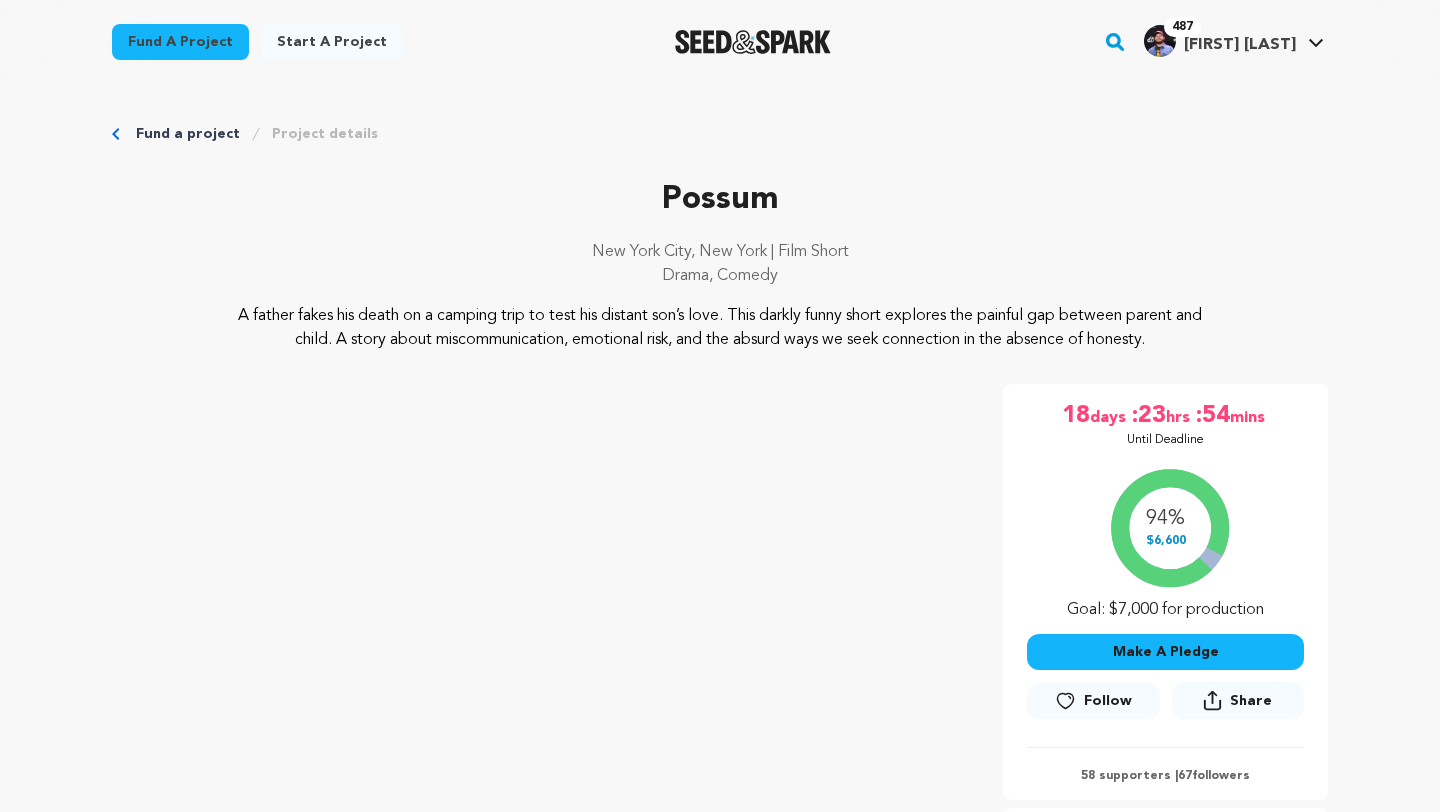click on "Follow" at bounding box center (1108, 701) 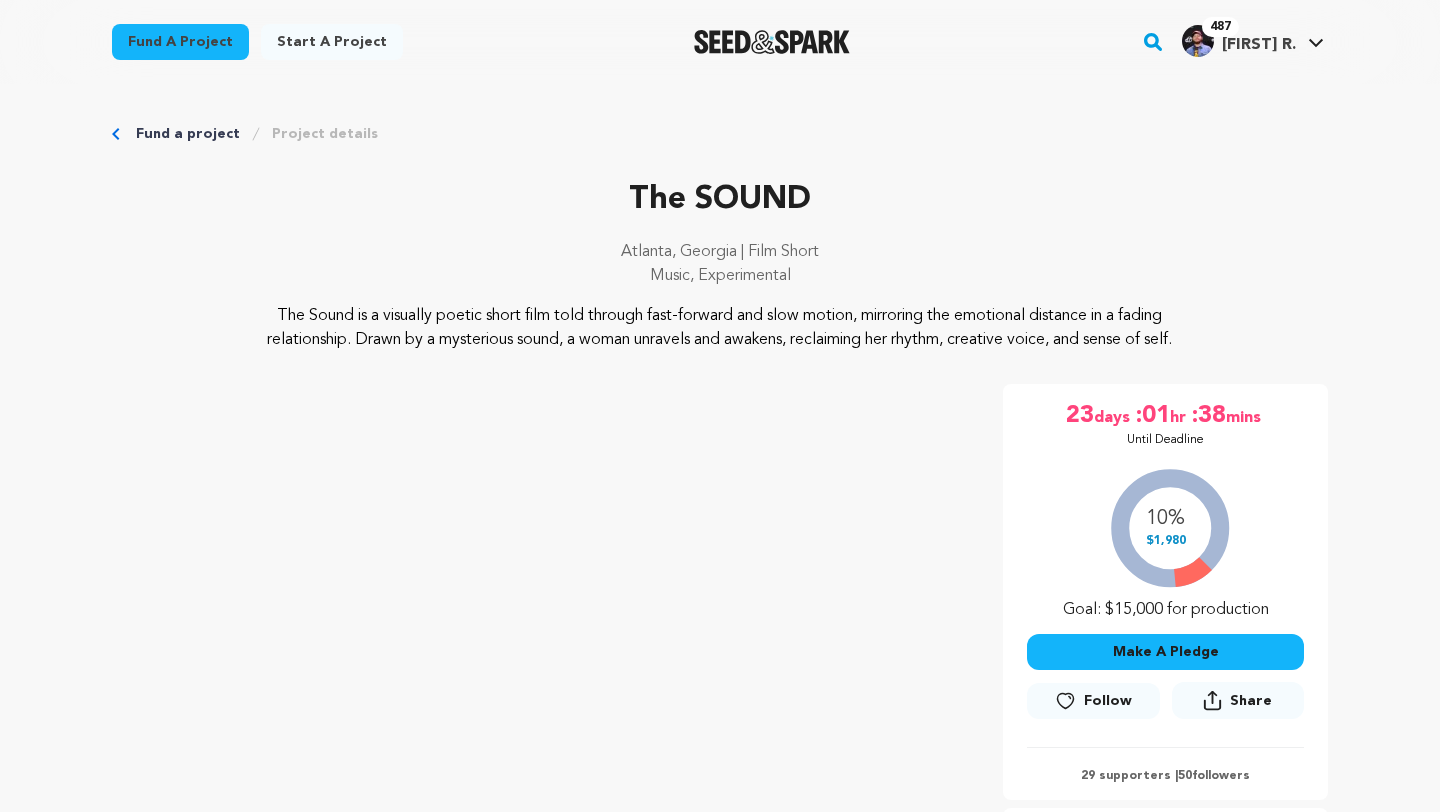 scroll, scrollTop: 0, scrollLeft: 0, axis: both 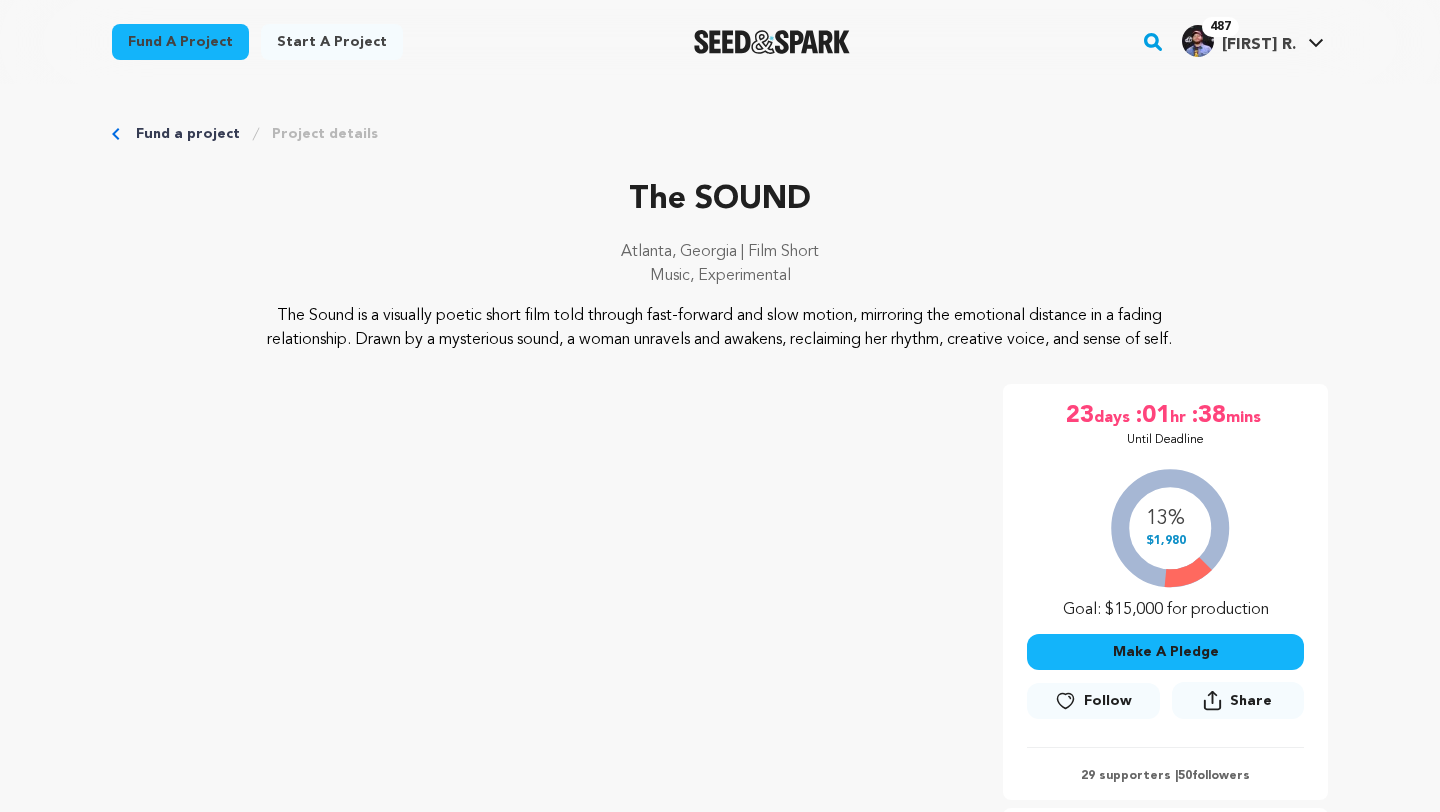 click on "Follow" at bounding box center [1093, 701] 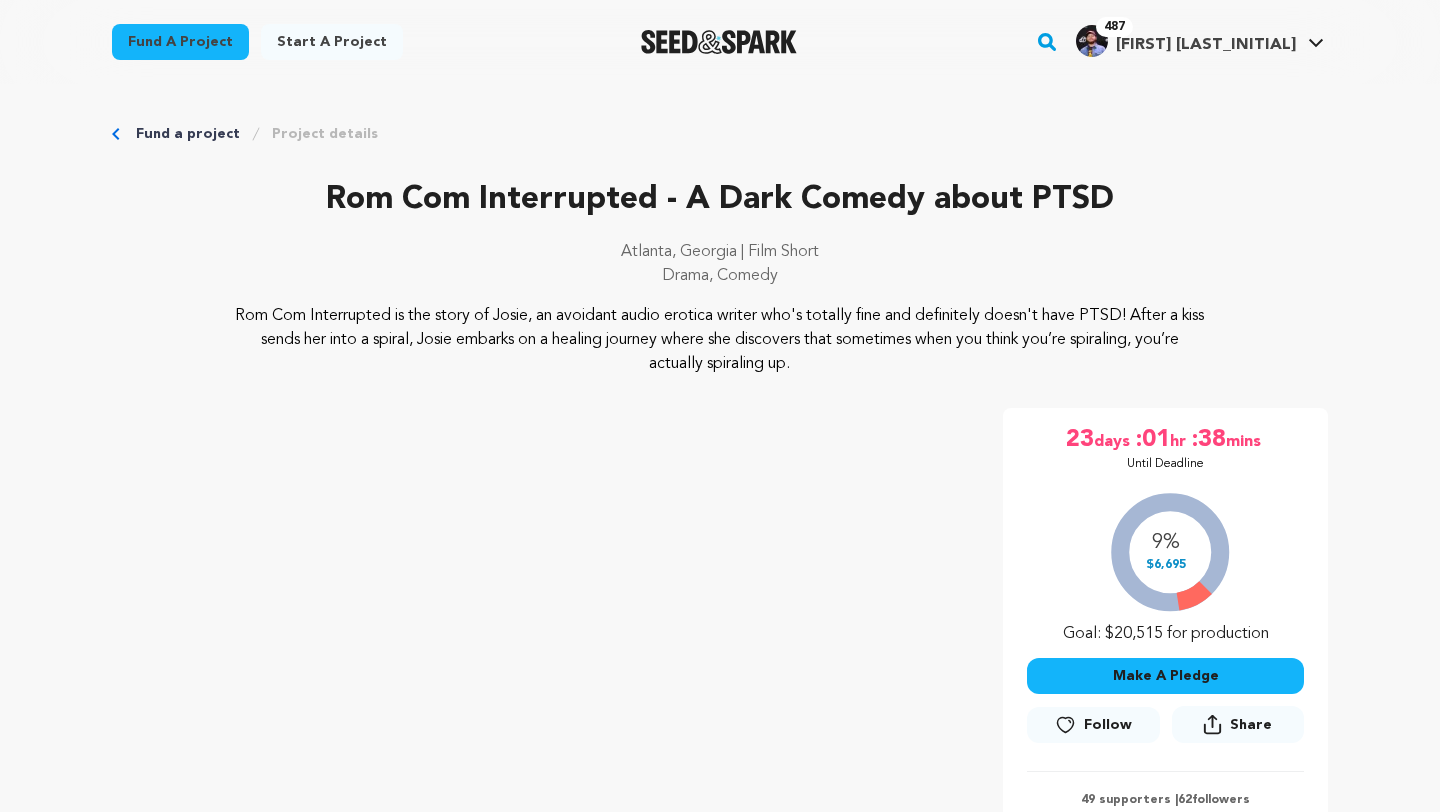 scroll, scrollTop: 0, scrollLeft: 0, axis: both 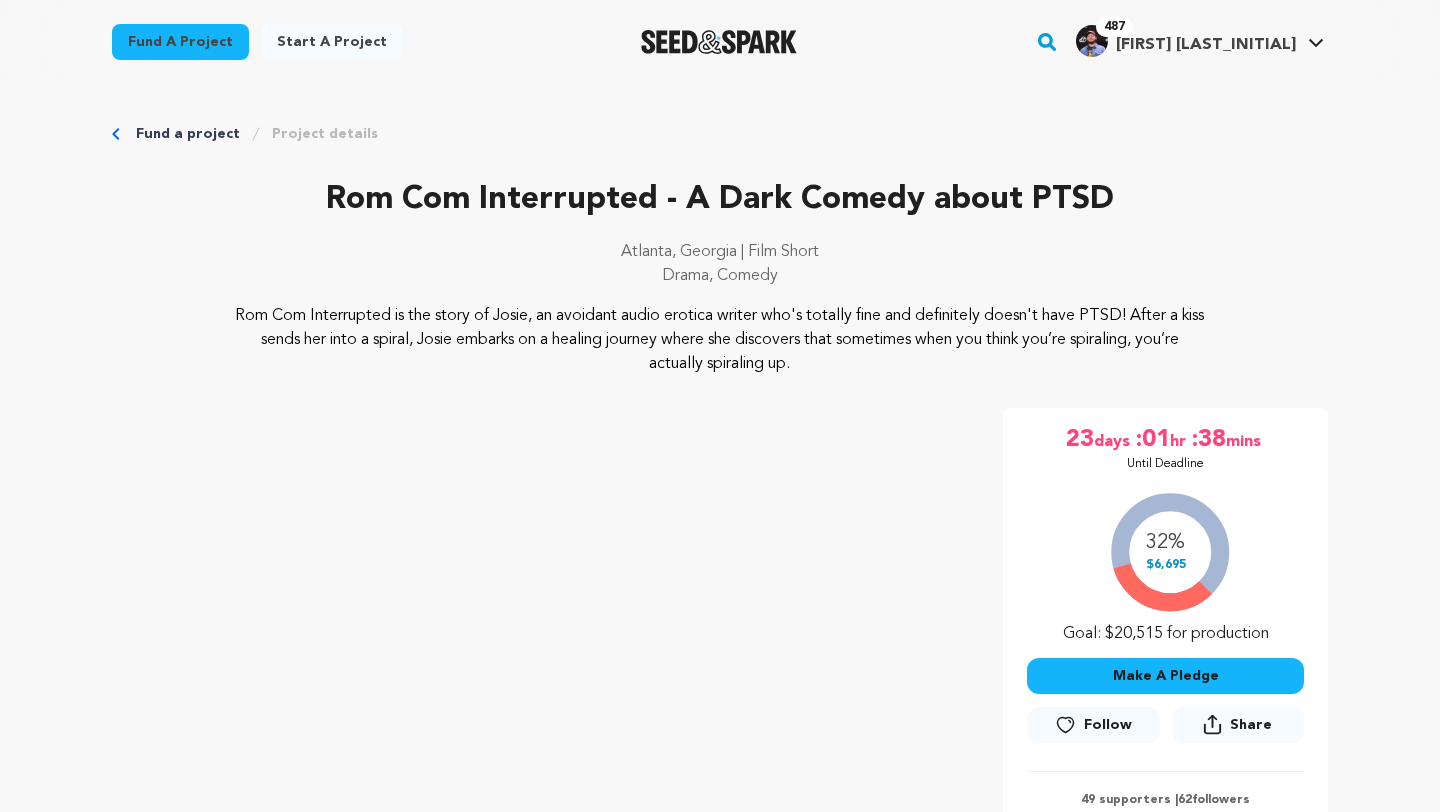 click on "Follow" at bounding box center [1108, 725] 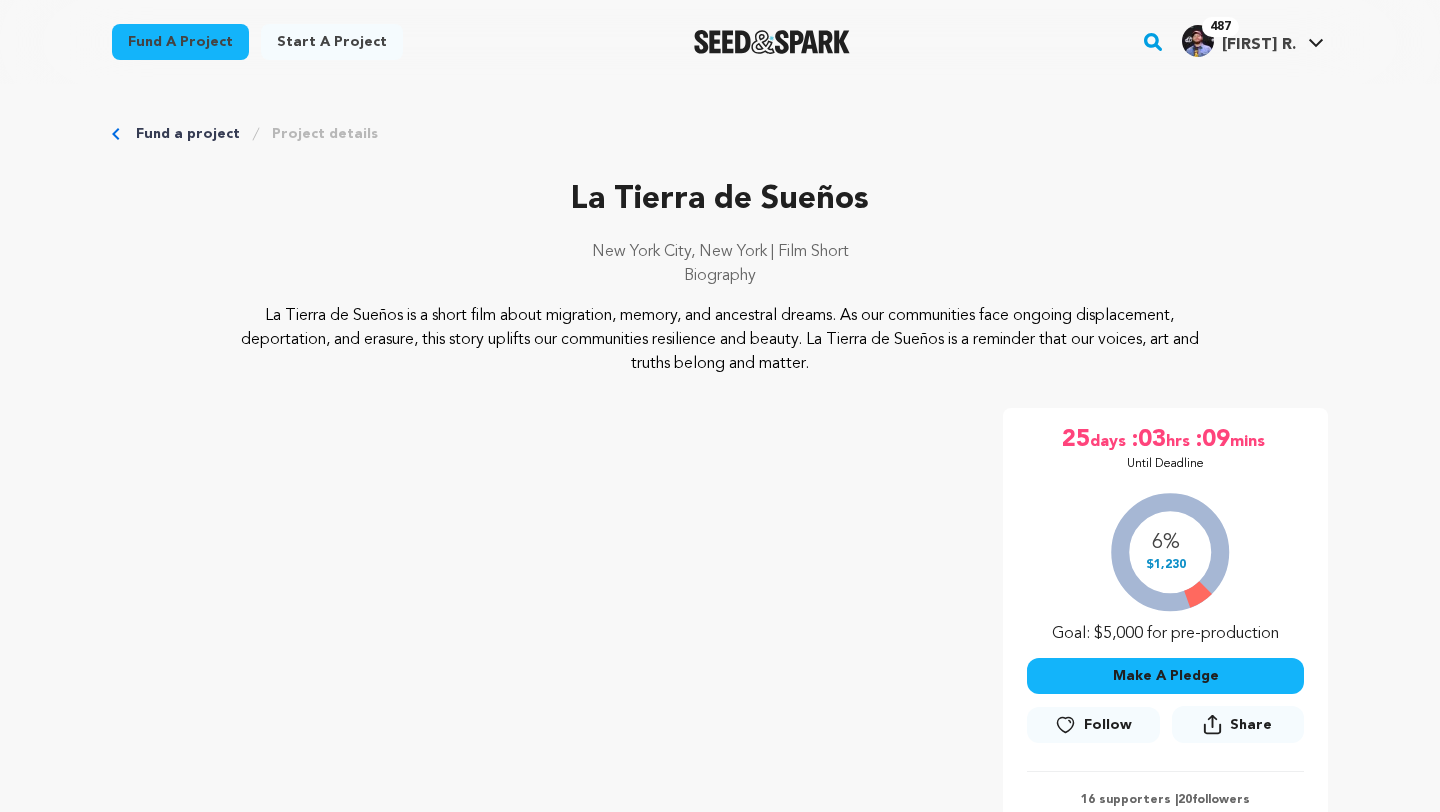scroll, scrollTop: 0, scrollLeft: 0, axis: both 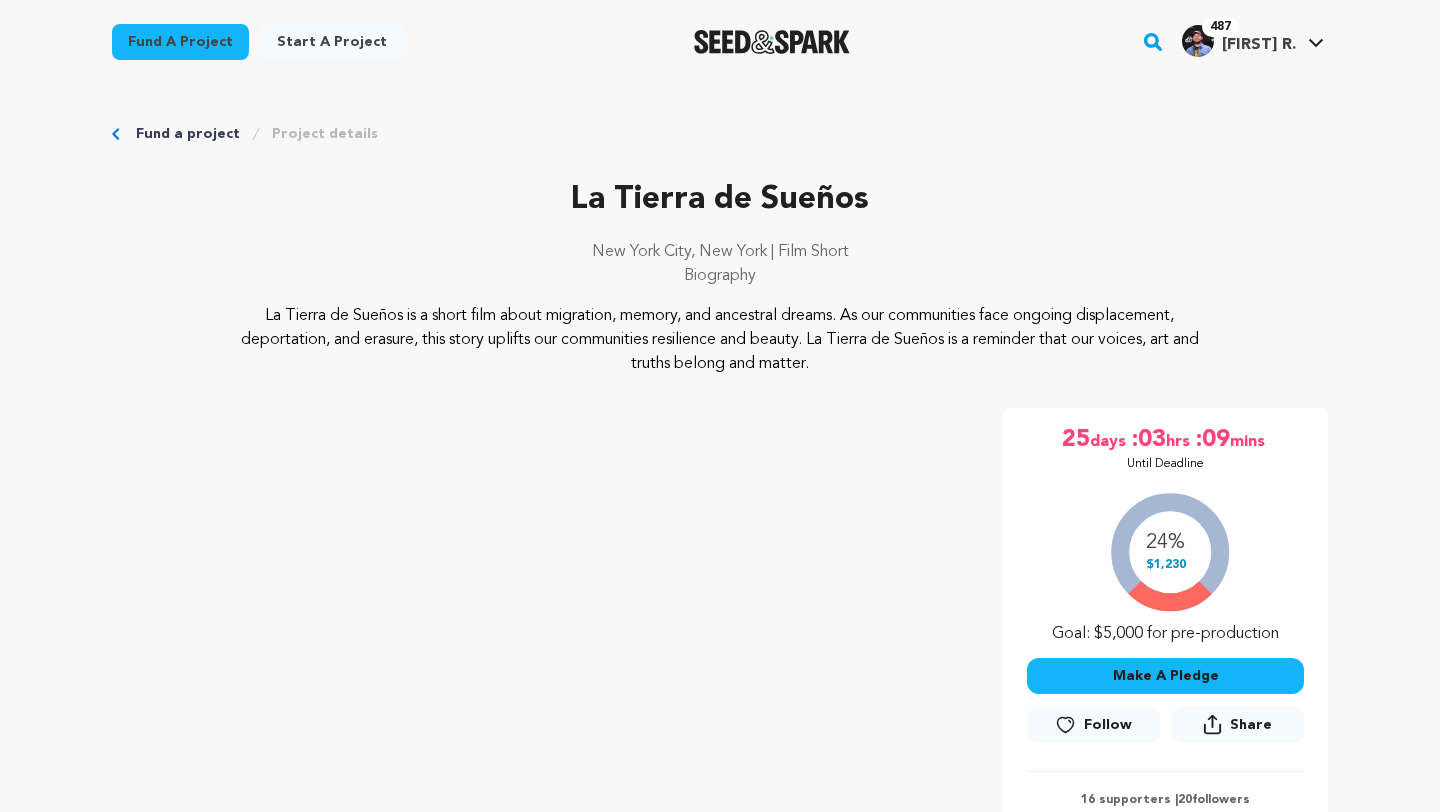 click 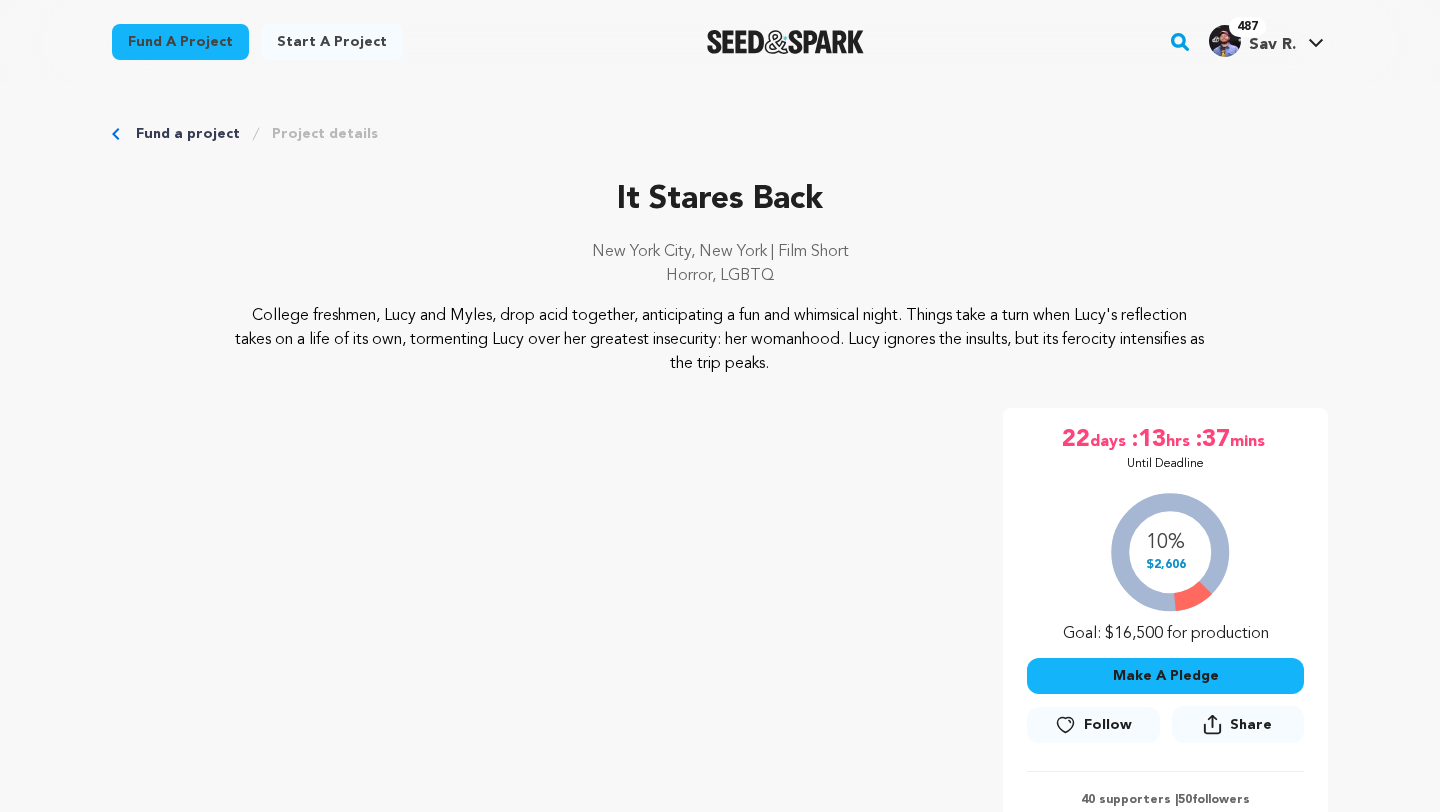 scroll, scrollTop: 0, scrollLeft: 0, axis: both 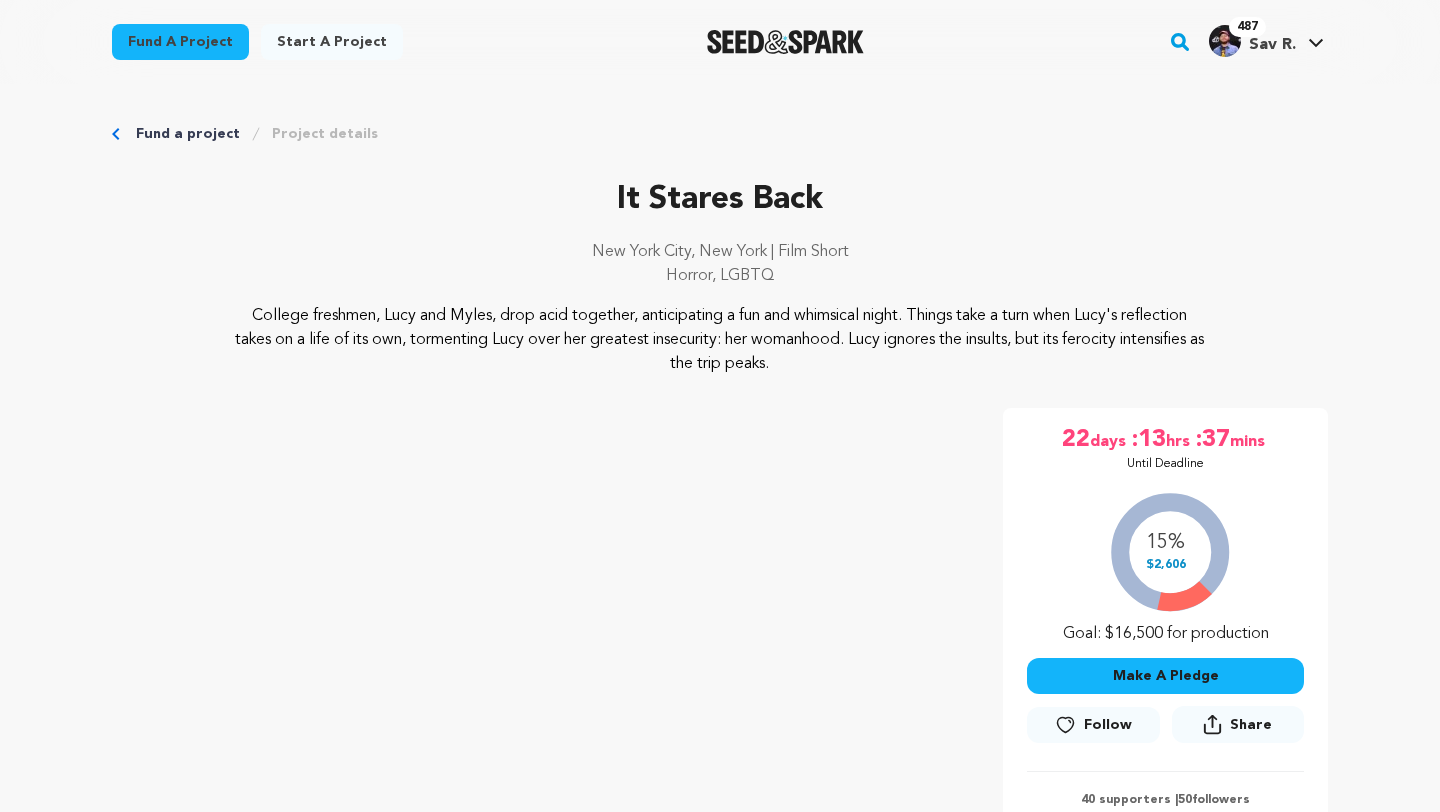 click on "Follow" at bounding box center [1093, 725] 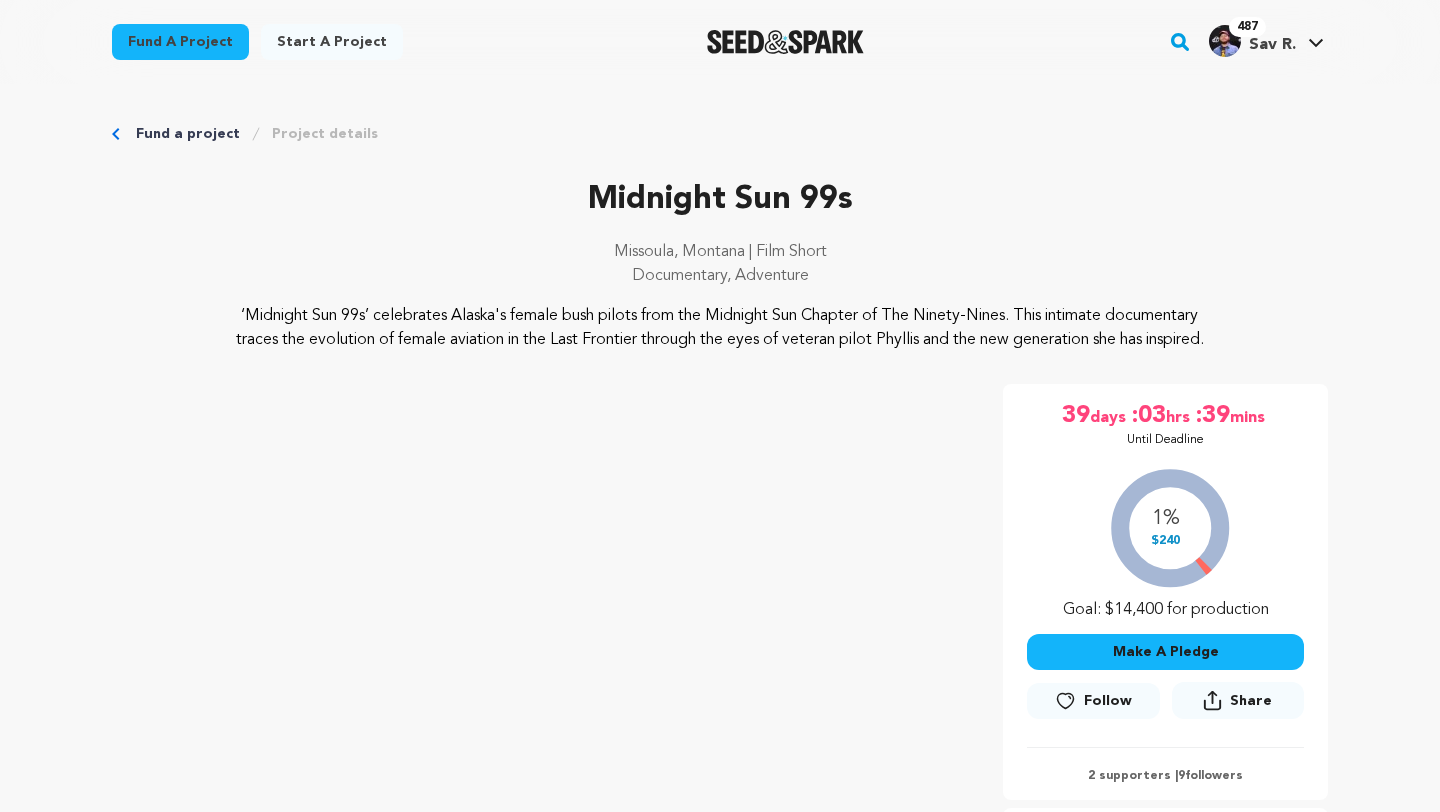 scroll, scrollTop: 0, scrollLeft: 0, axis: both 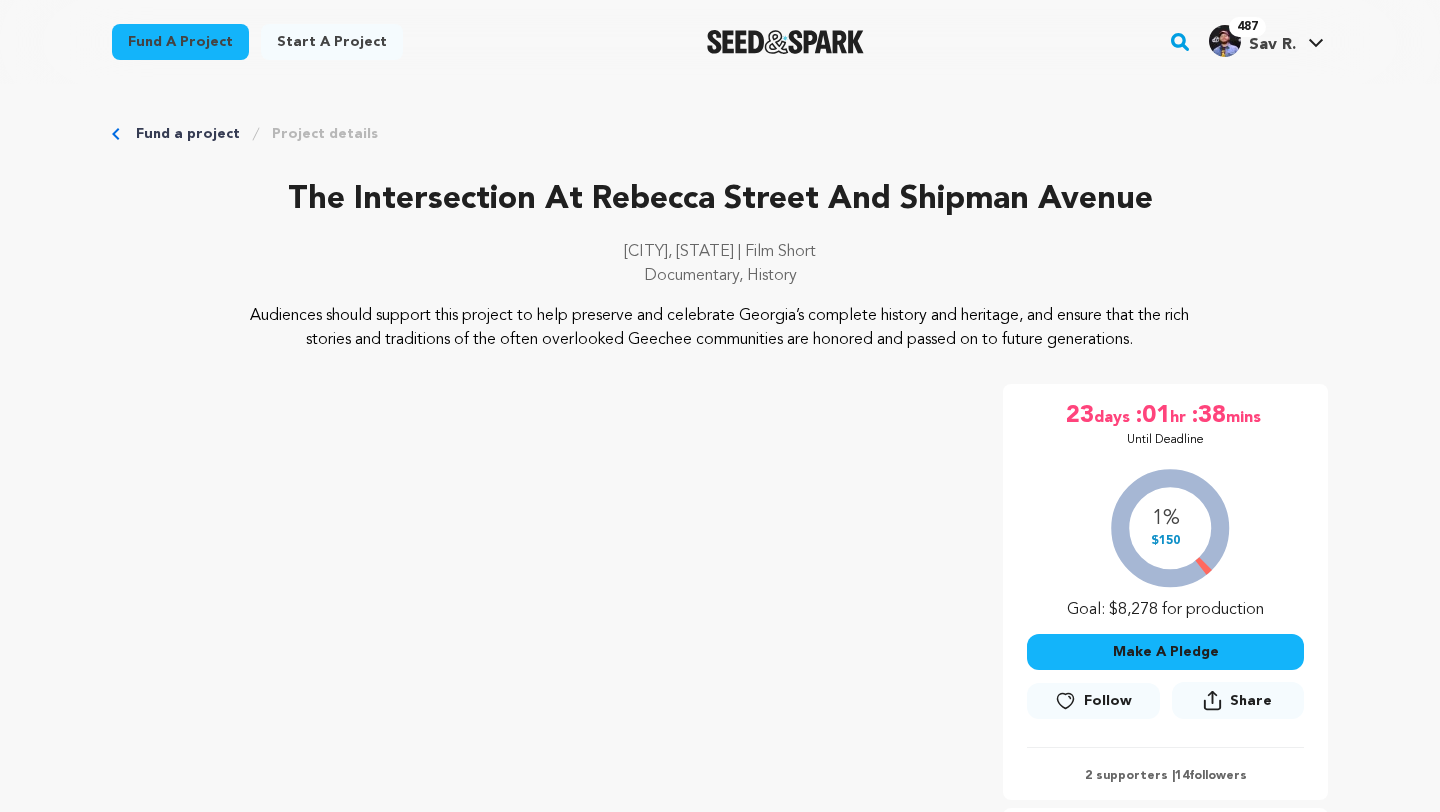 click on "Follow" at bounding box center [1108, 701] 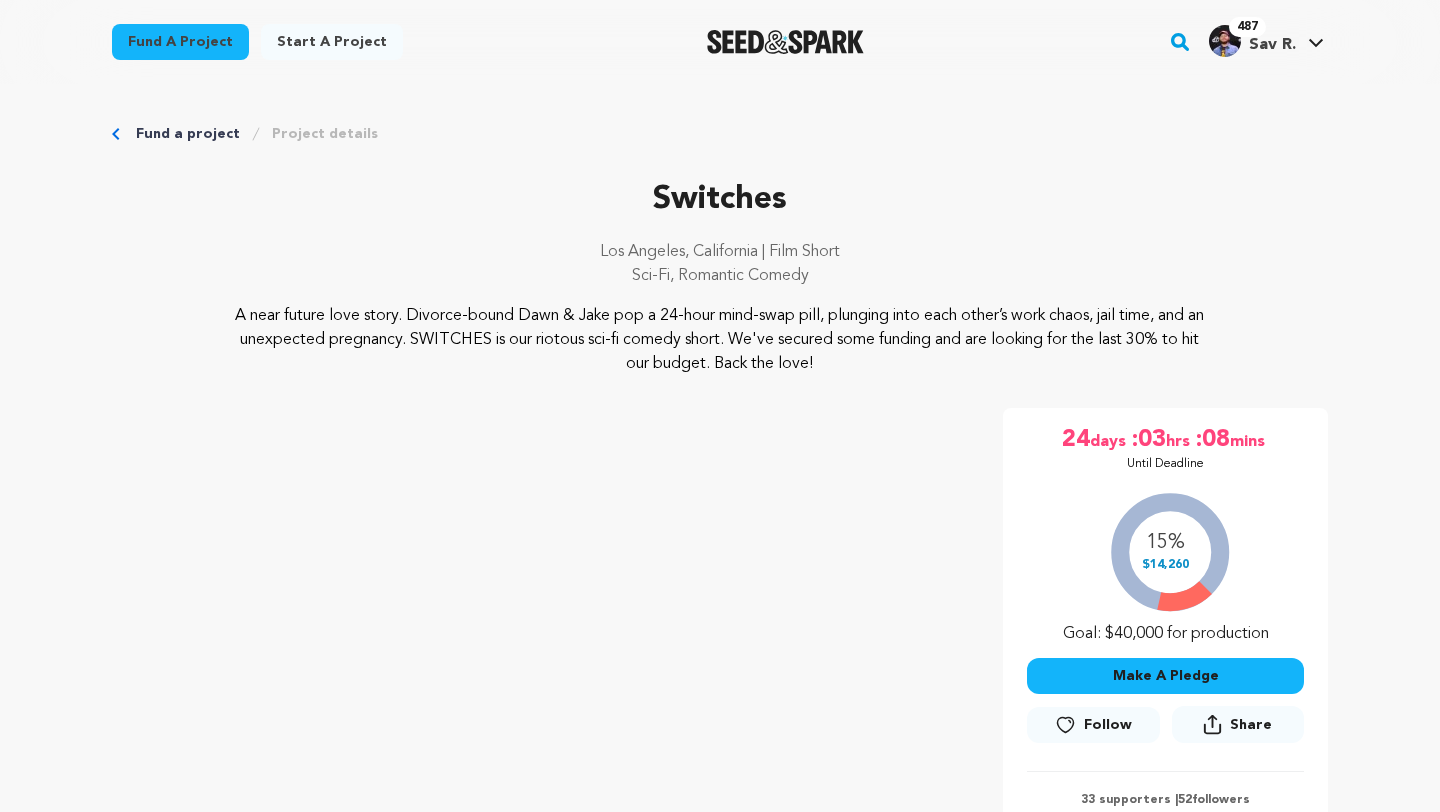 scroll, scrollTop: 0, scrollLeft: 0, axis: both 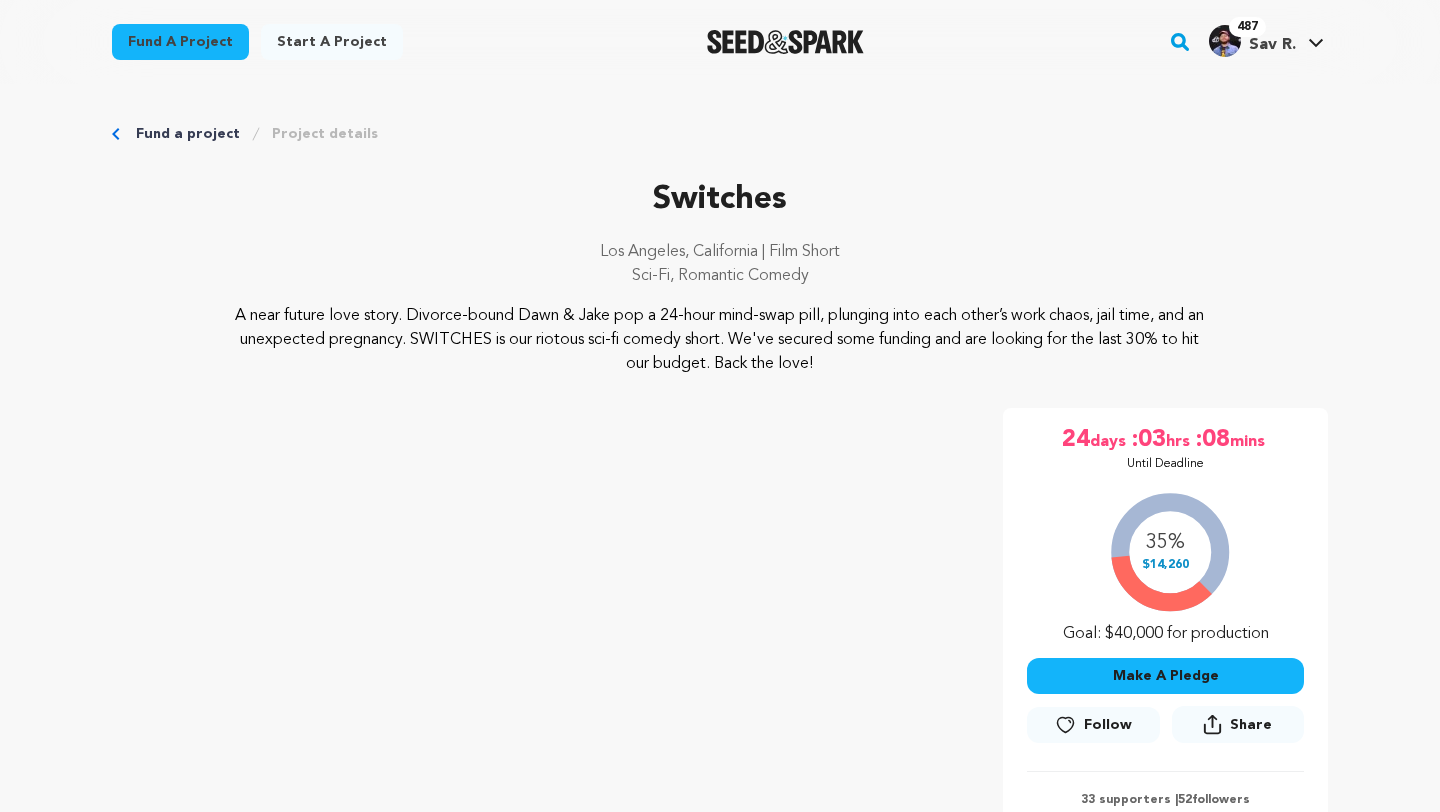 click on "Follow" at bounding box center [1093, 725] 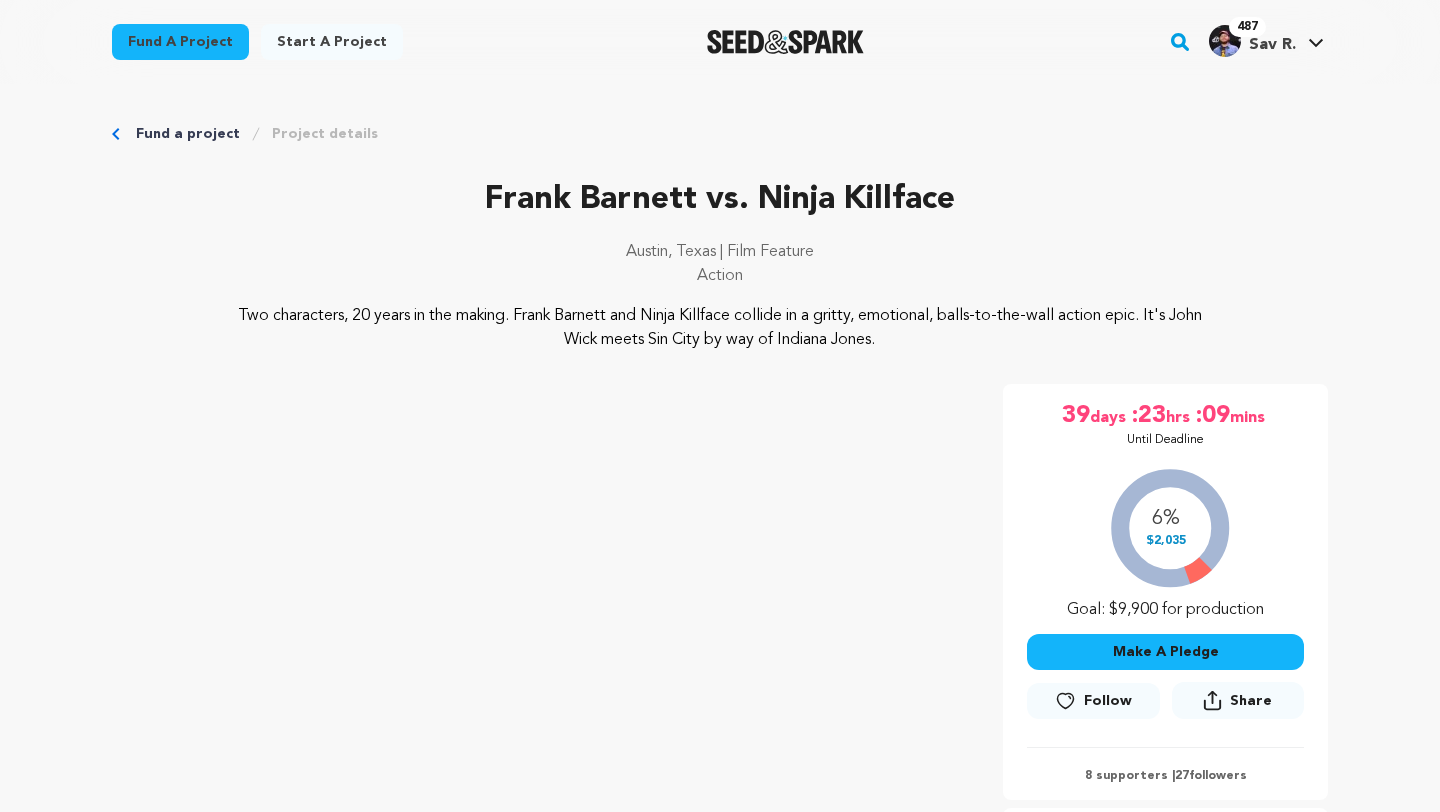 scroll, scrollTop: 0, scrollLeft: 0, axis: both 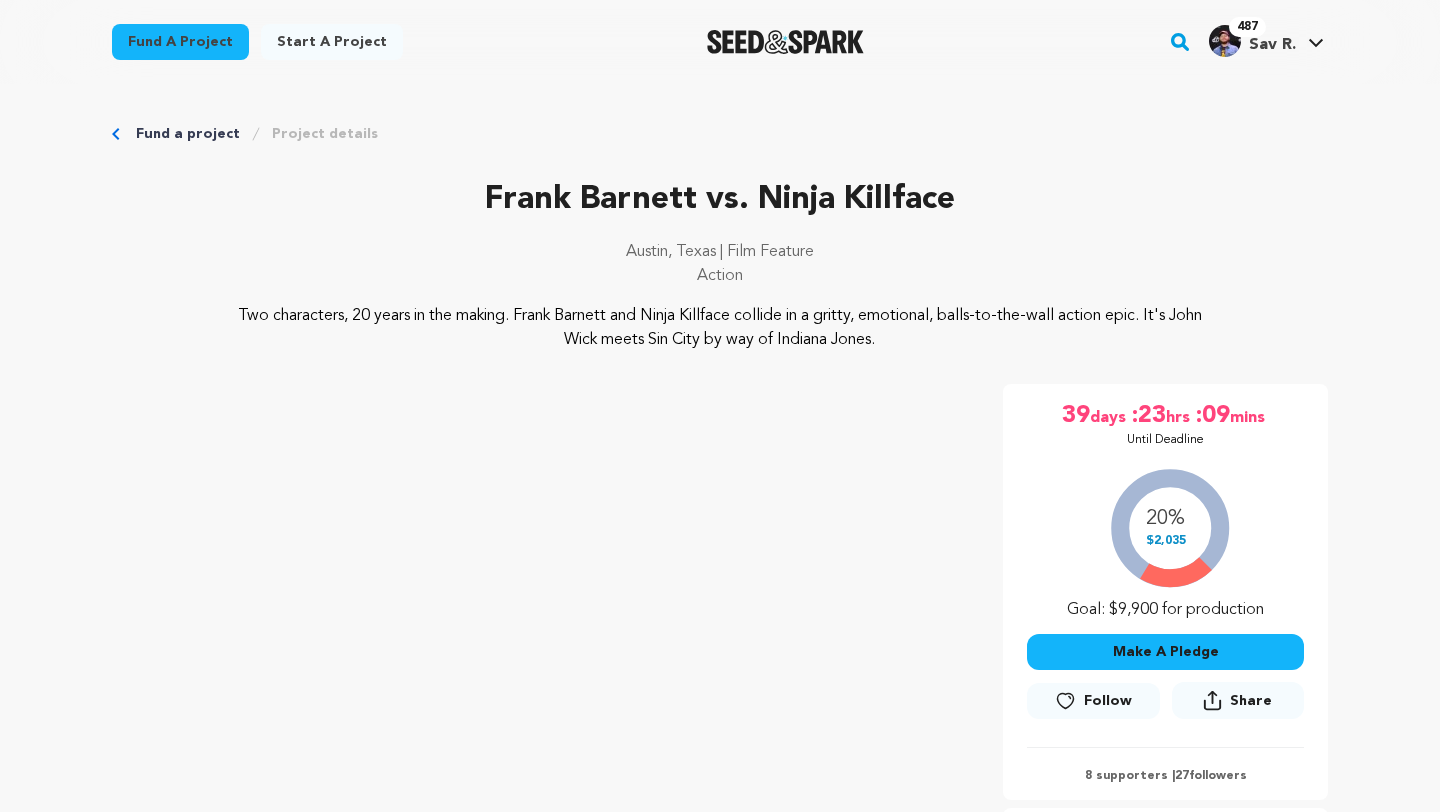 click on "Follow" at bounding box center [1093, 701] 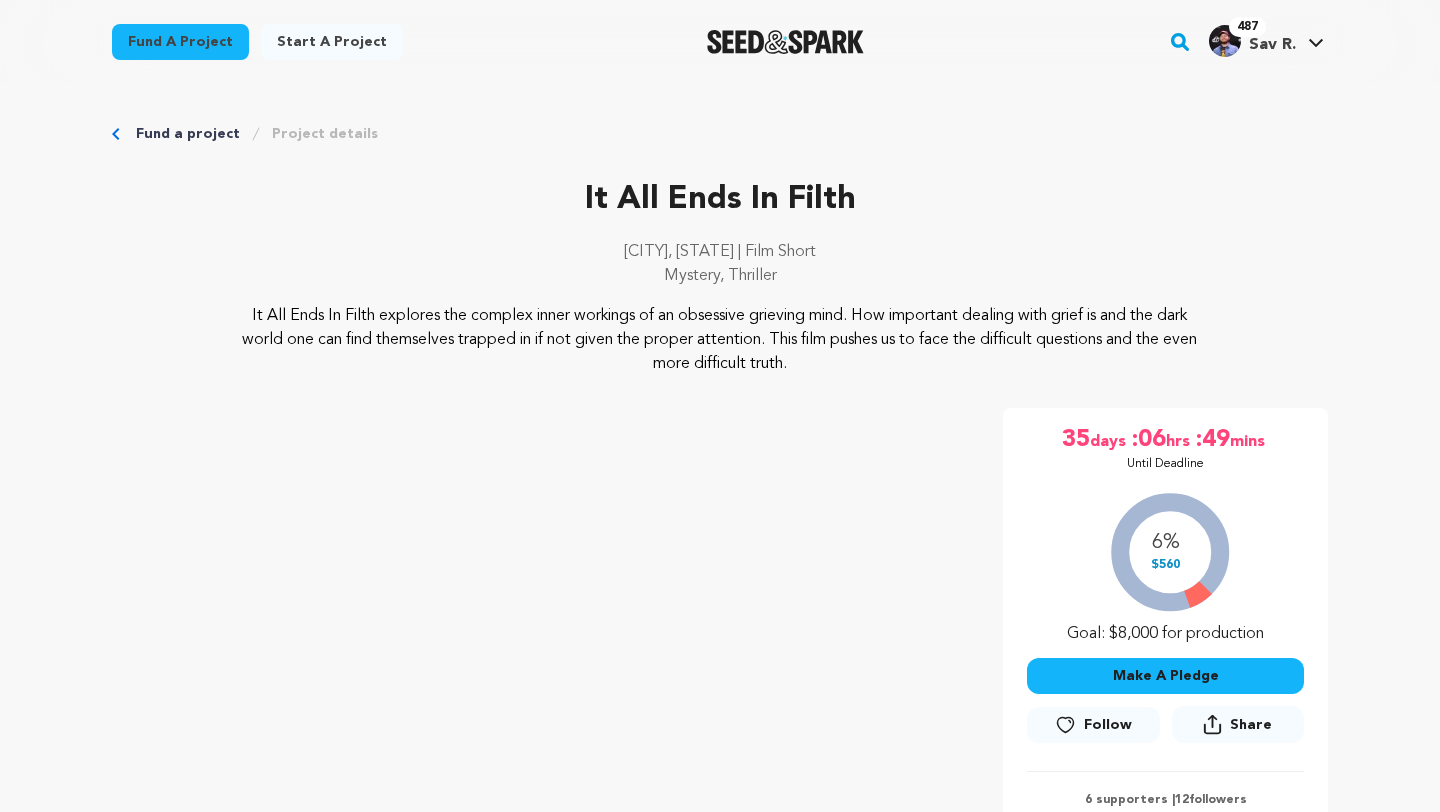 scroll, scrollTop: 0, scrollLeft: 0, axis: both 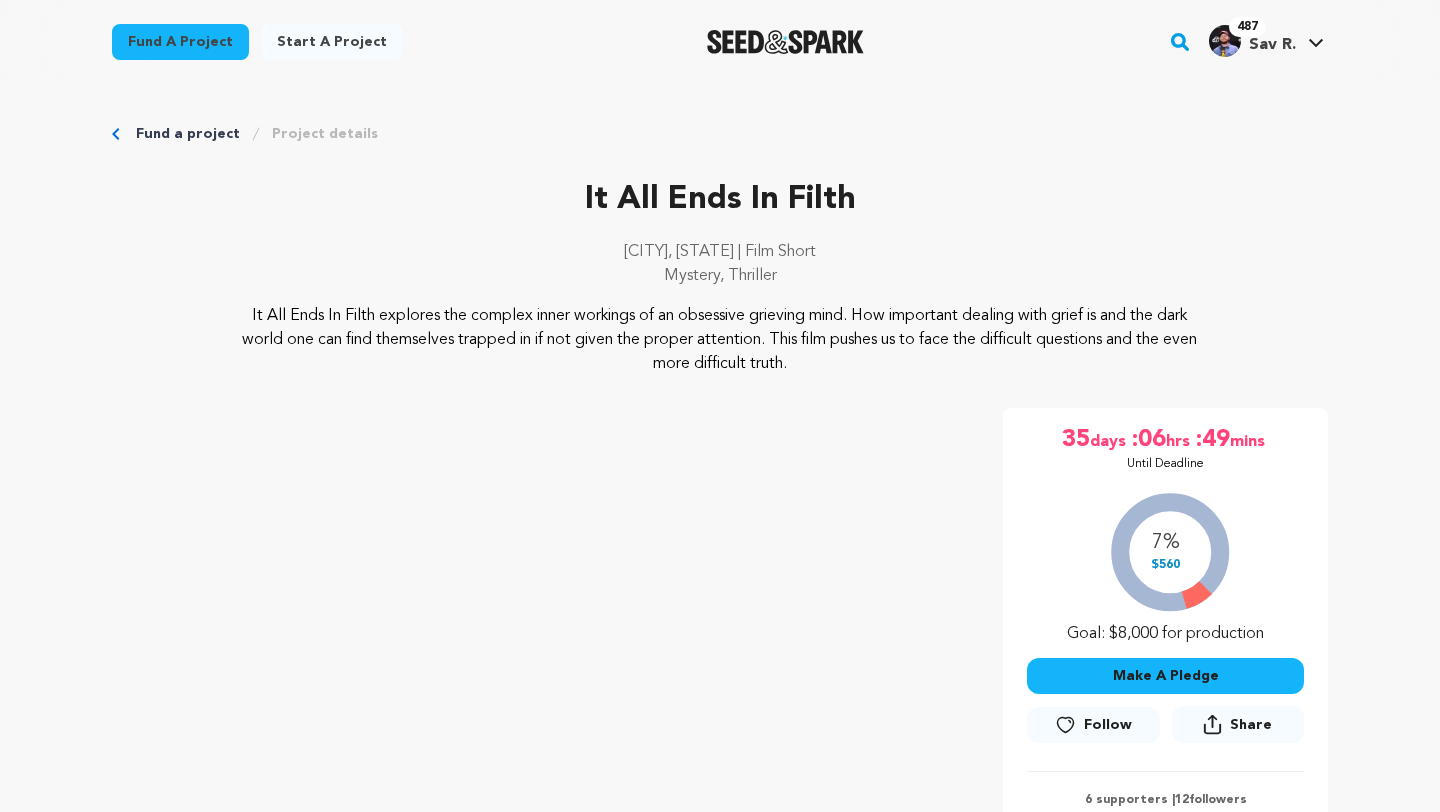 click on "Follow" at bounding box center (1108, 725) 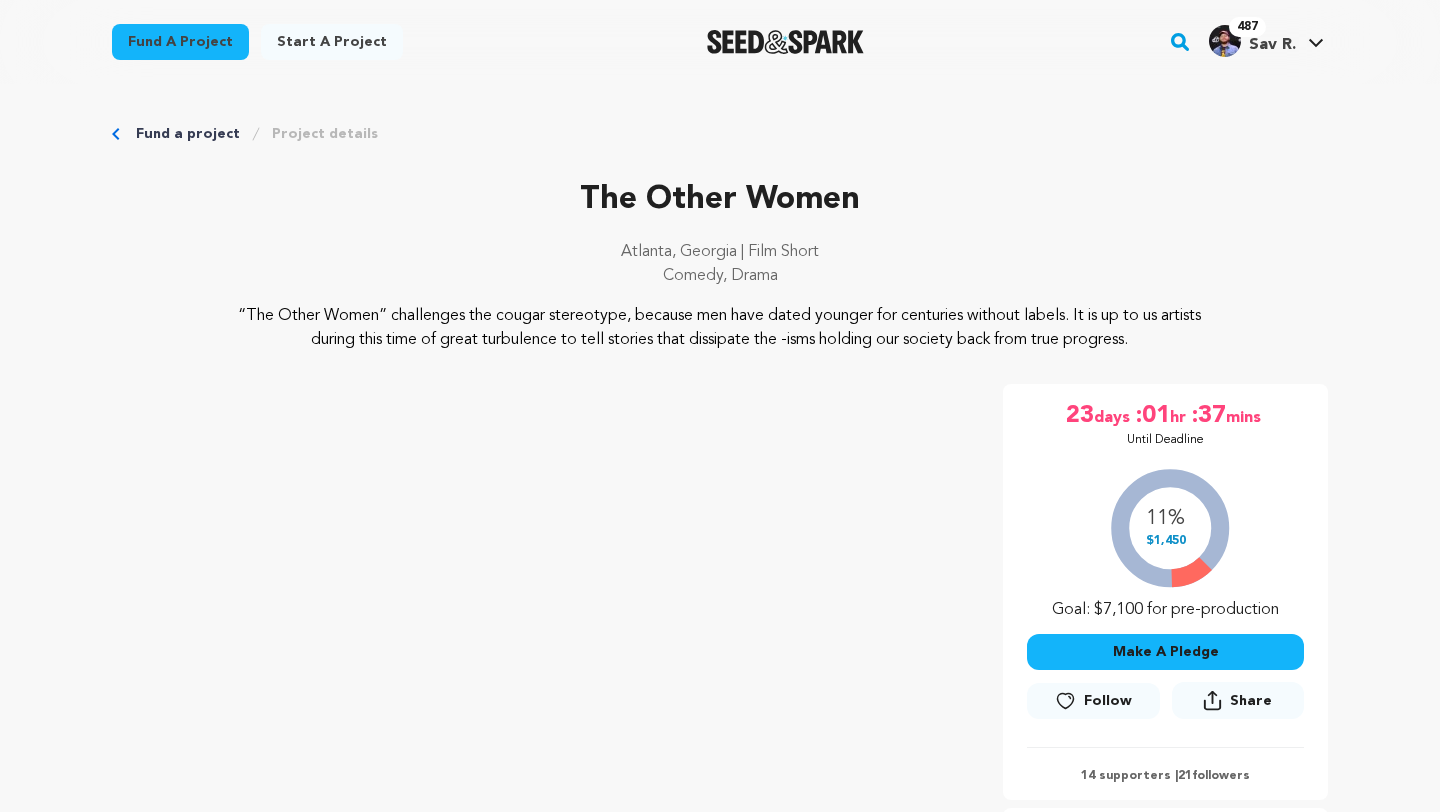 scroll, scrollTop: 0, scrollLeft: 0, axis: both 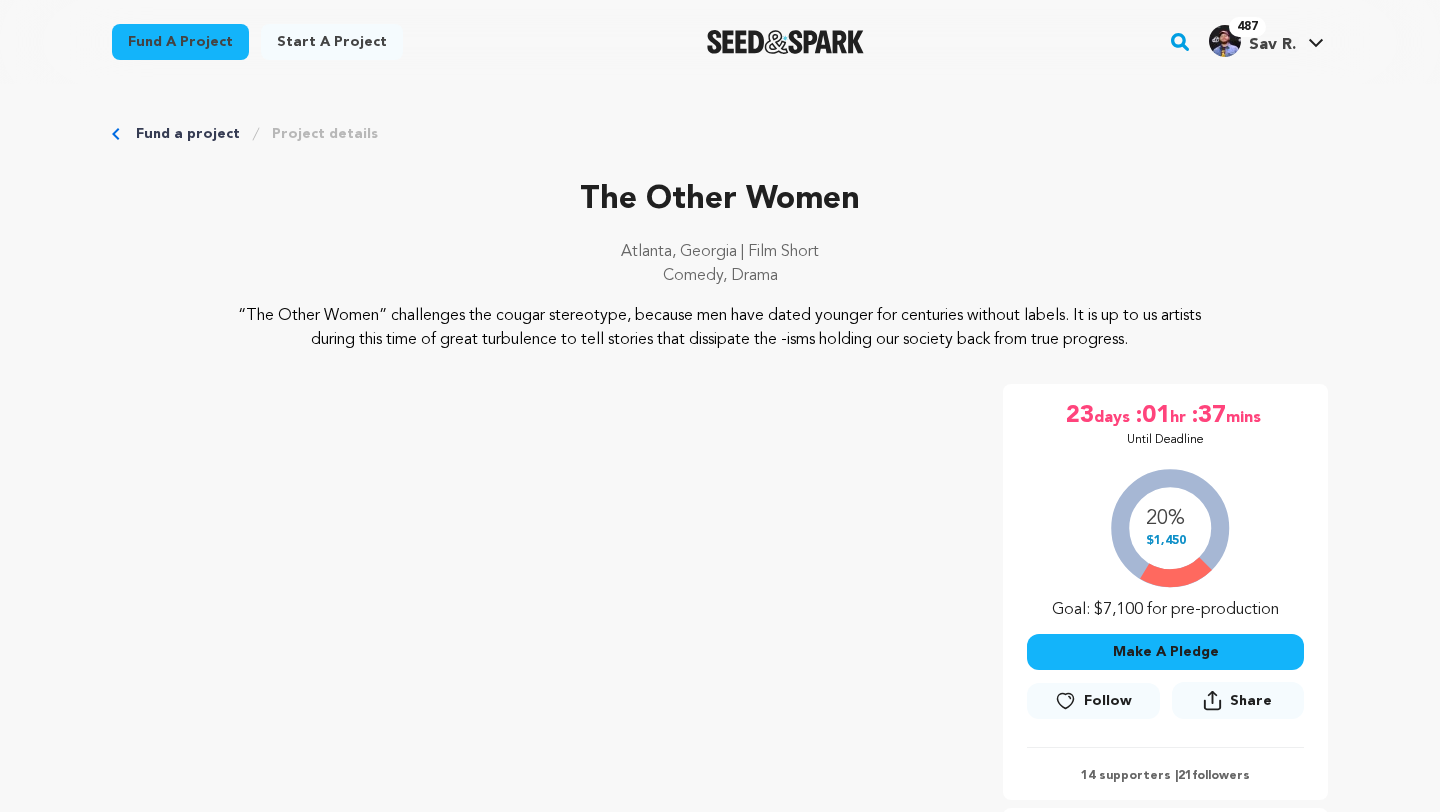 click on "Follow" at bounding box center (1093, 701) 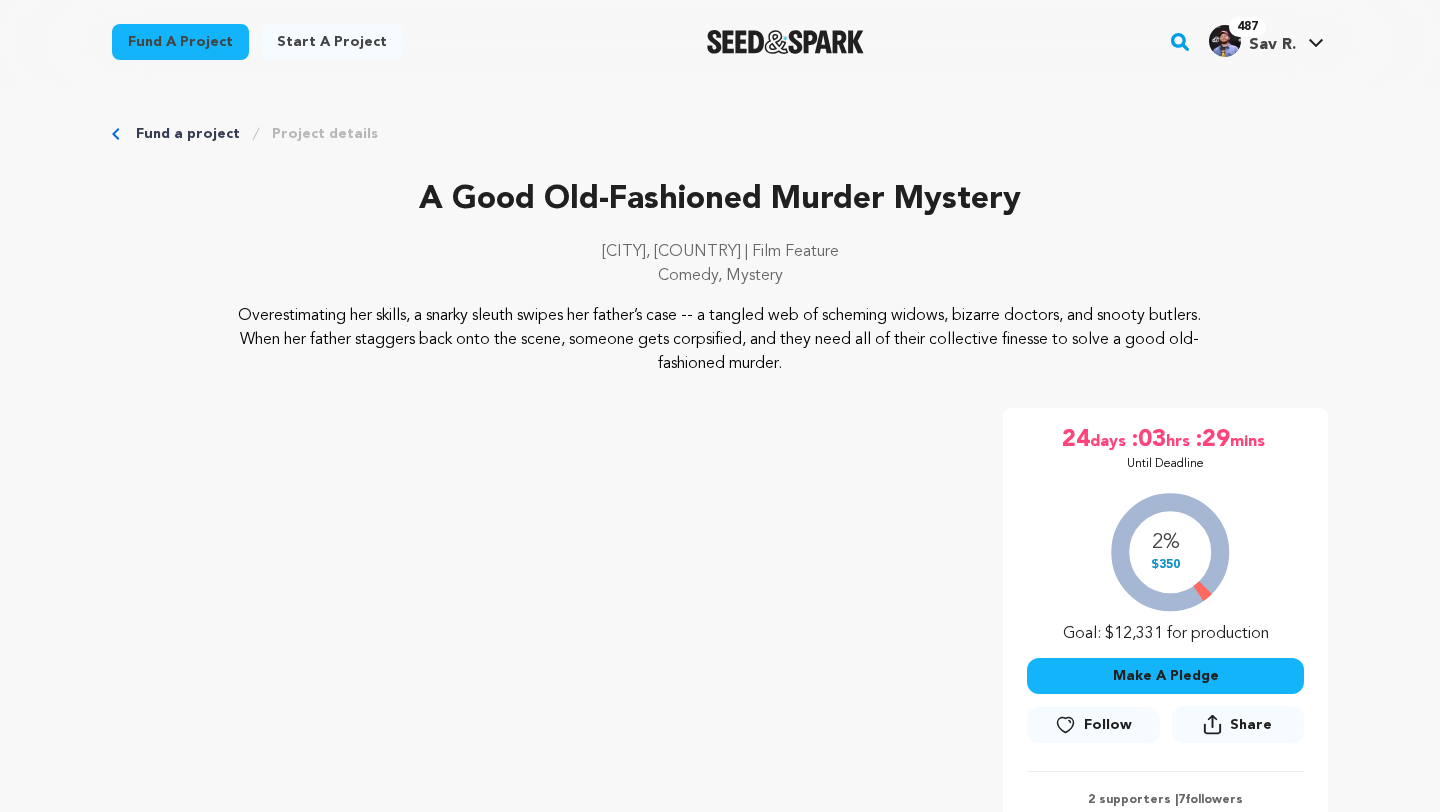 scroll, scrollTop: 0, scrollLeft: 0, axis: both 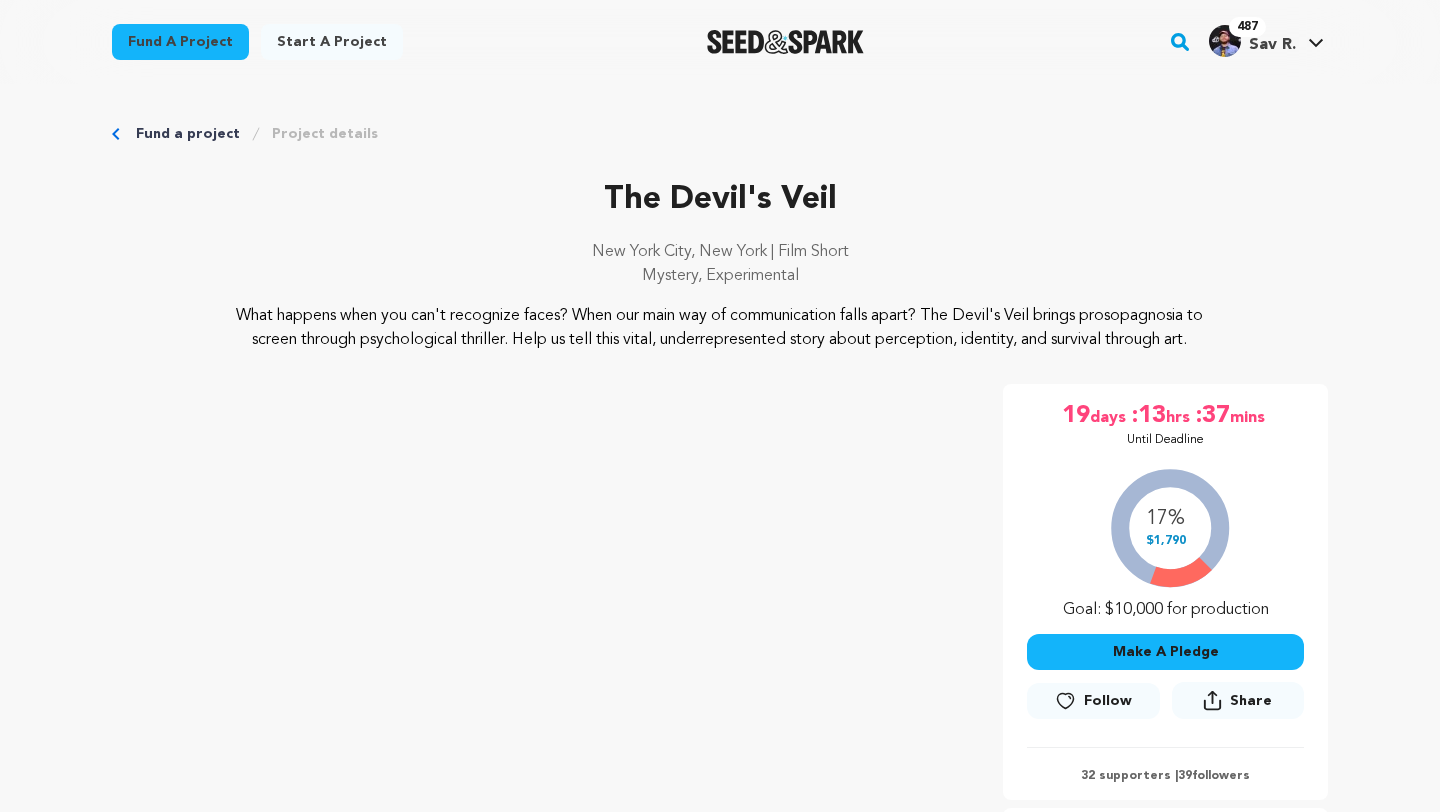 click on "Follow" at bounding box center [1108, 701] 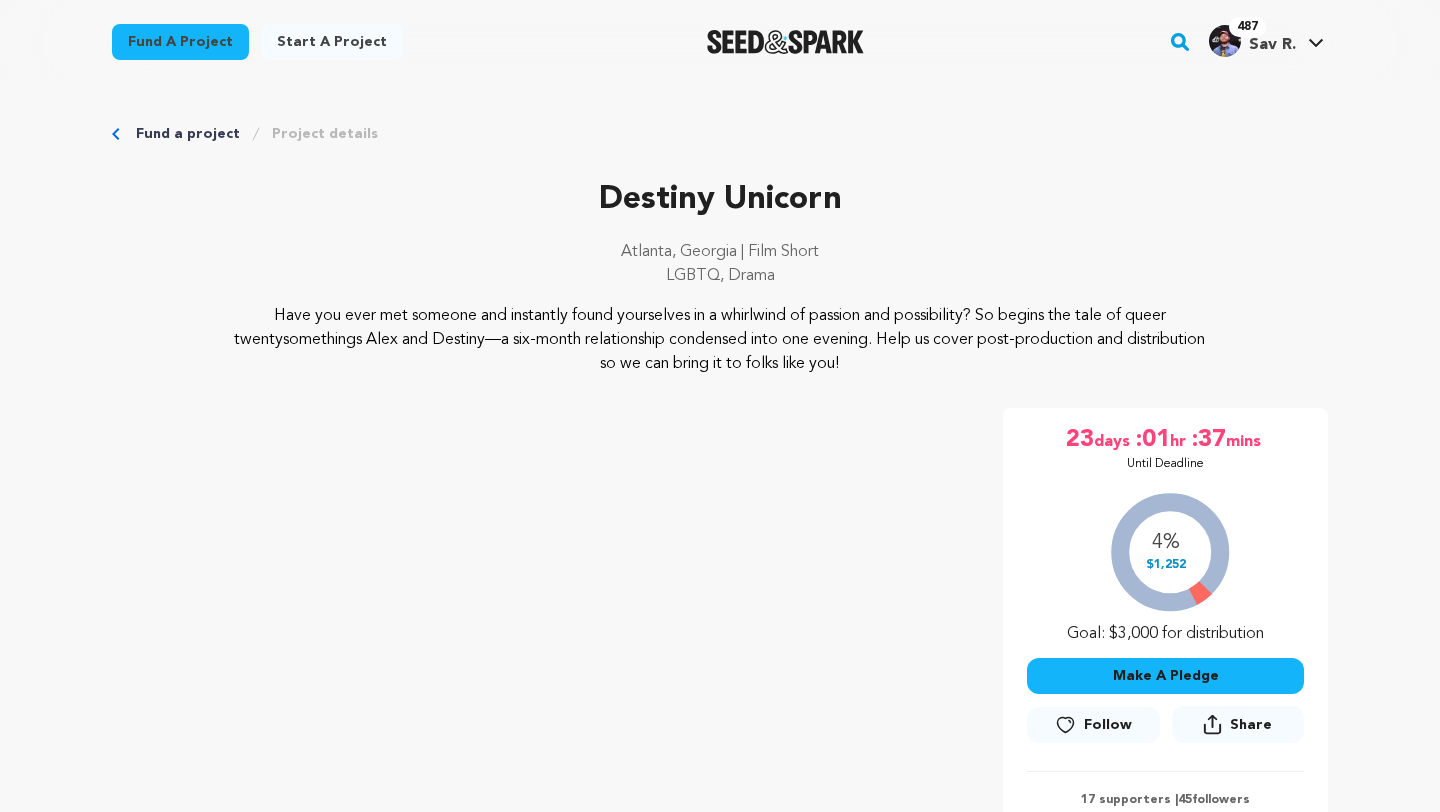 scroll, scrollTop: 0, scrollLeft: 0, axis: both 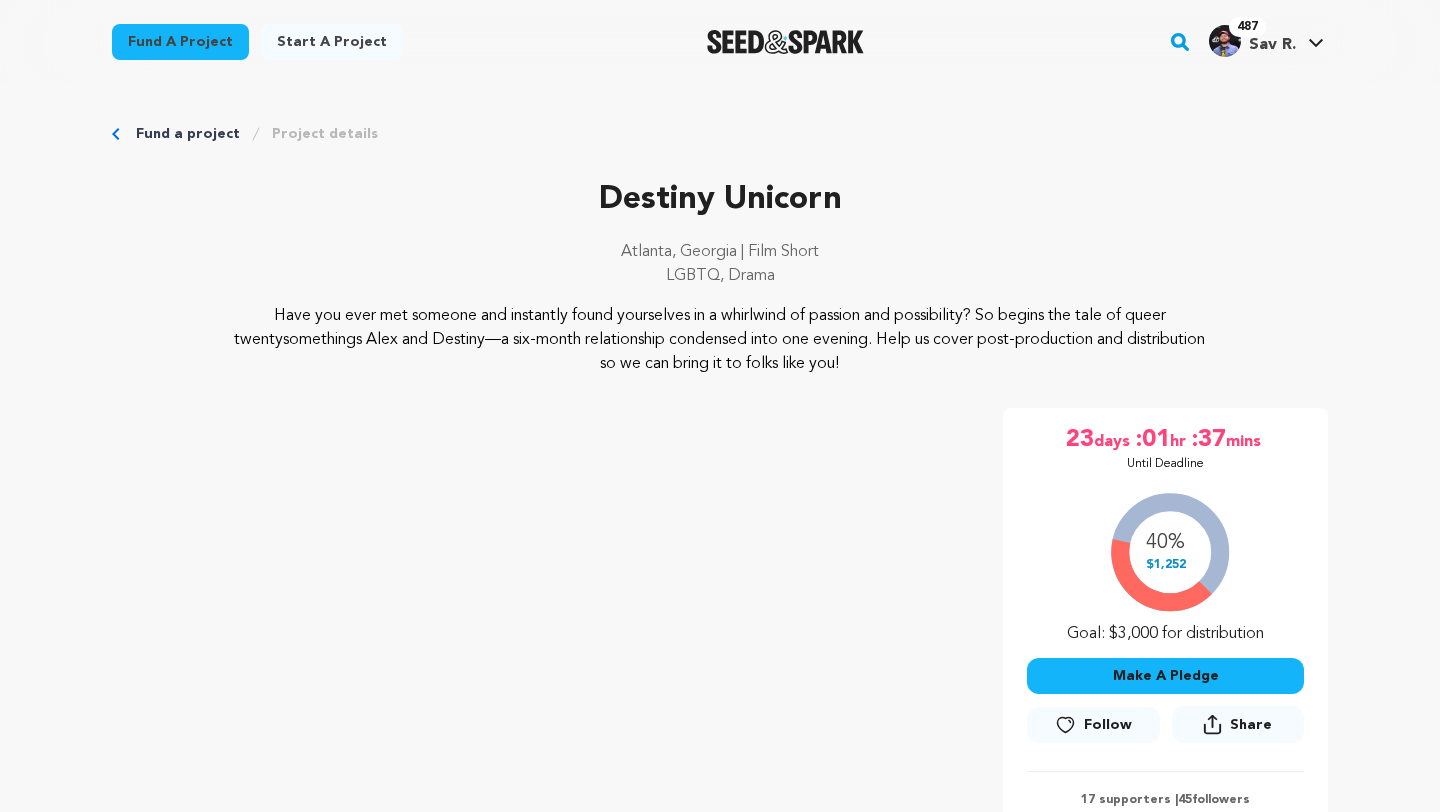 click 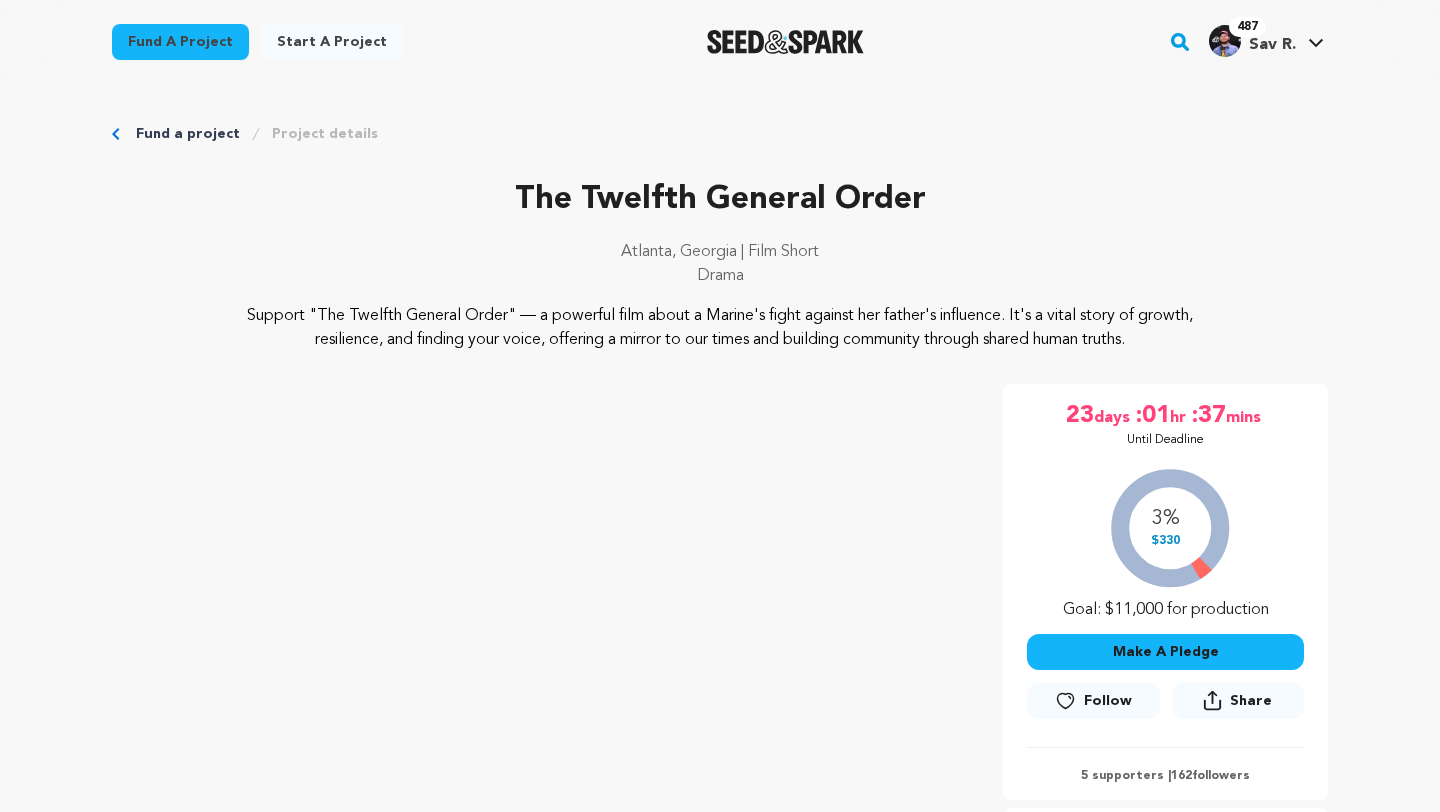 scroll, scrollTop: 0, scrollLeft: 0, axis: both 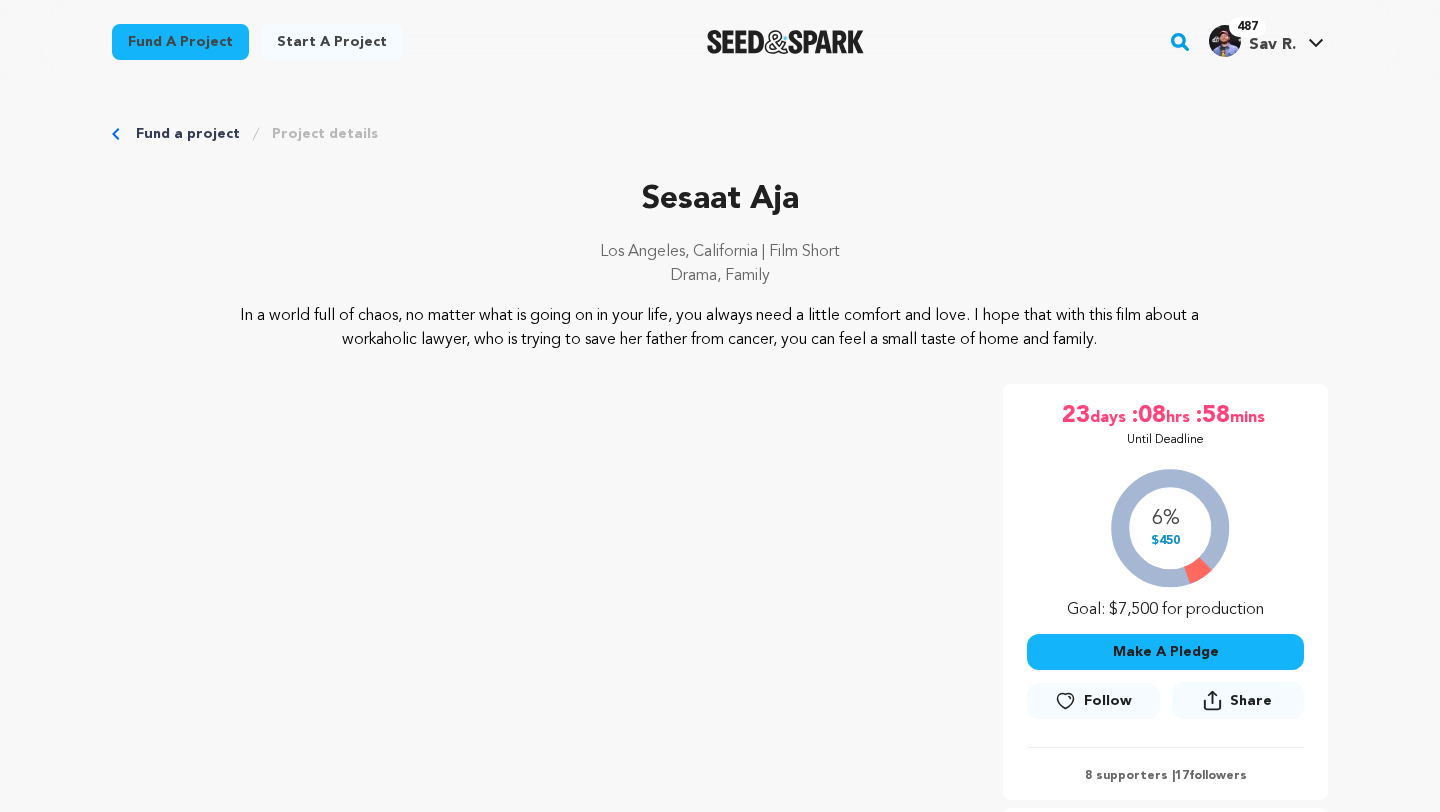 click on "Follow" at bounding box center [1108, 701] 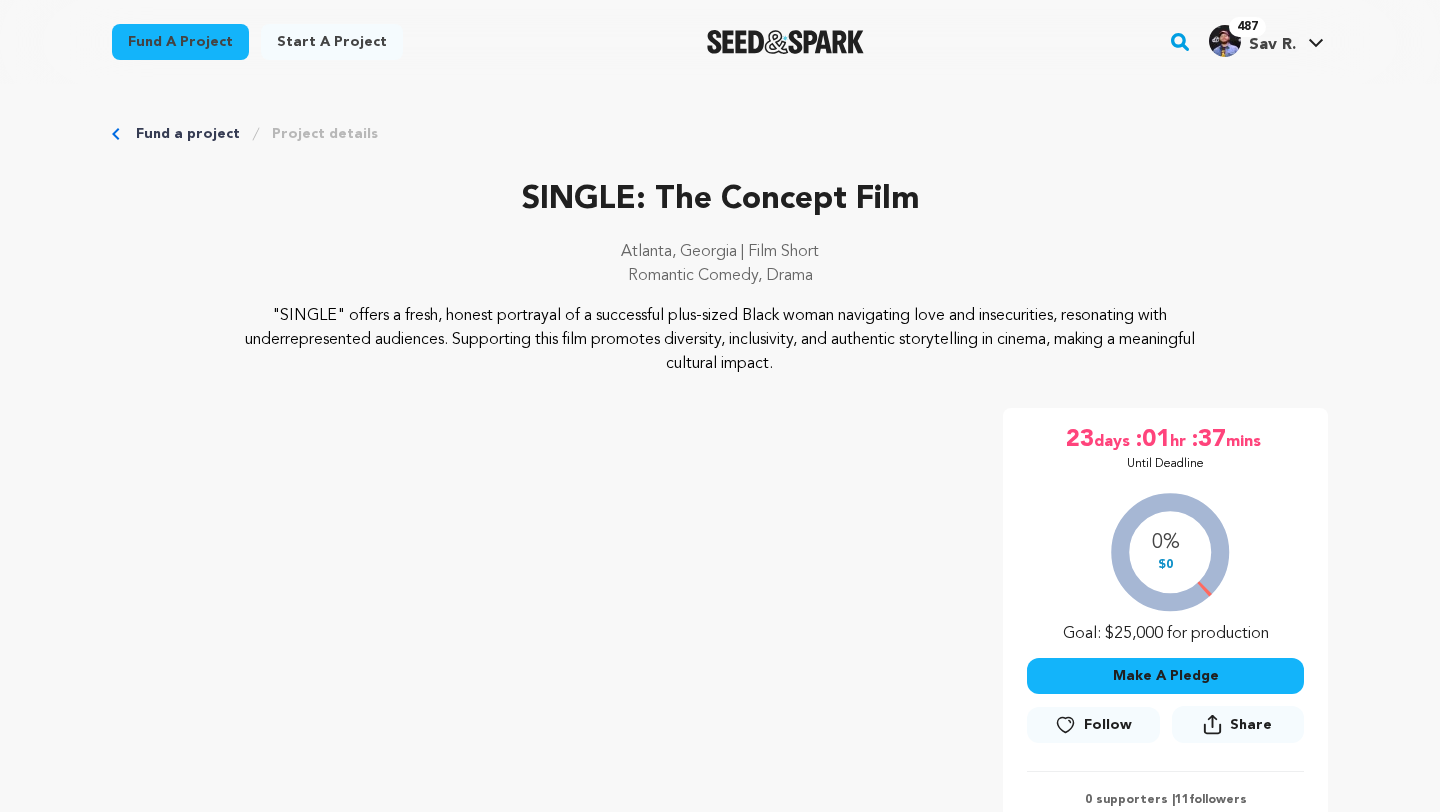 scroll, scrollTop: 0, scrollLeft: 0, axis: both 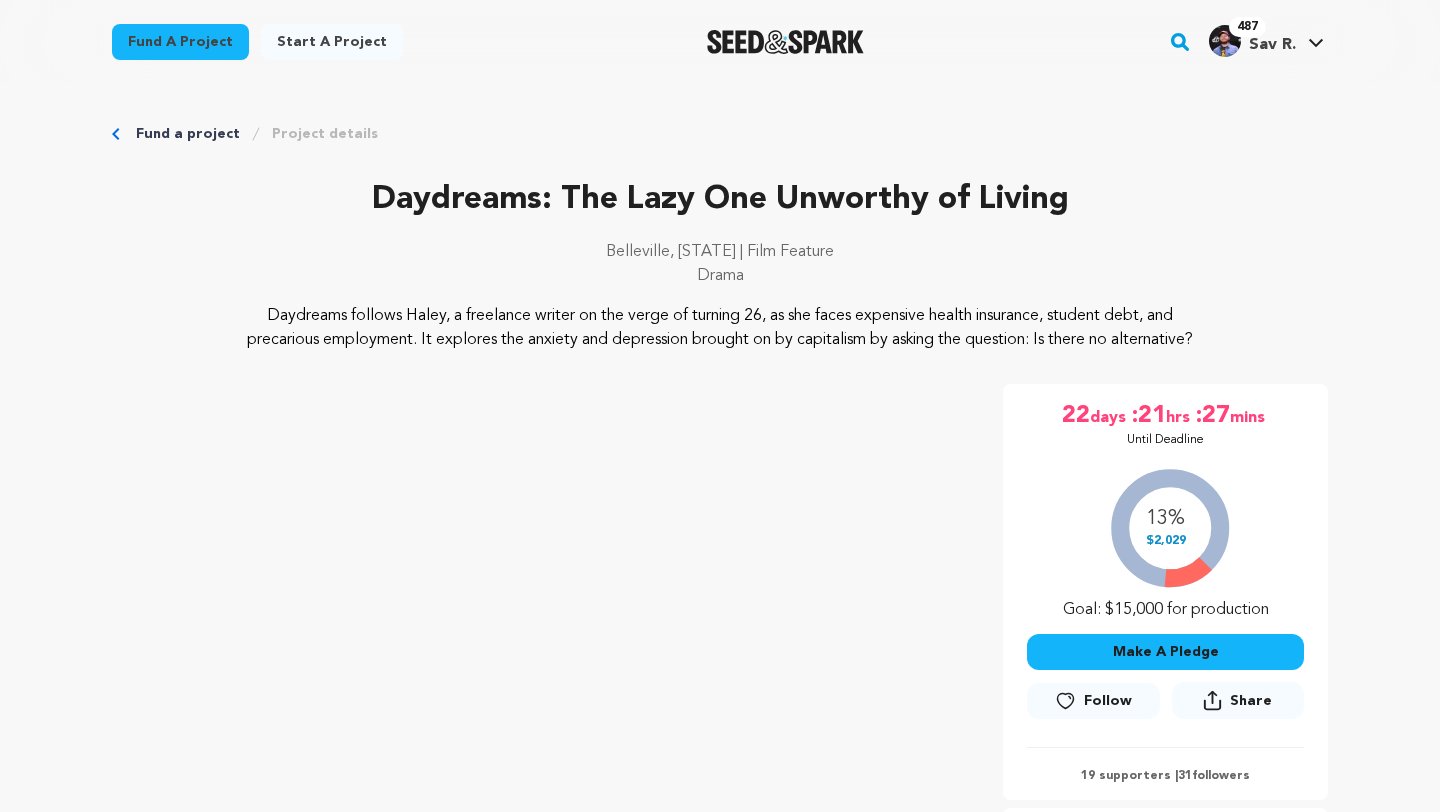 click on "Follow" at bounding box center (1093, 701) 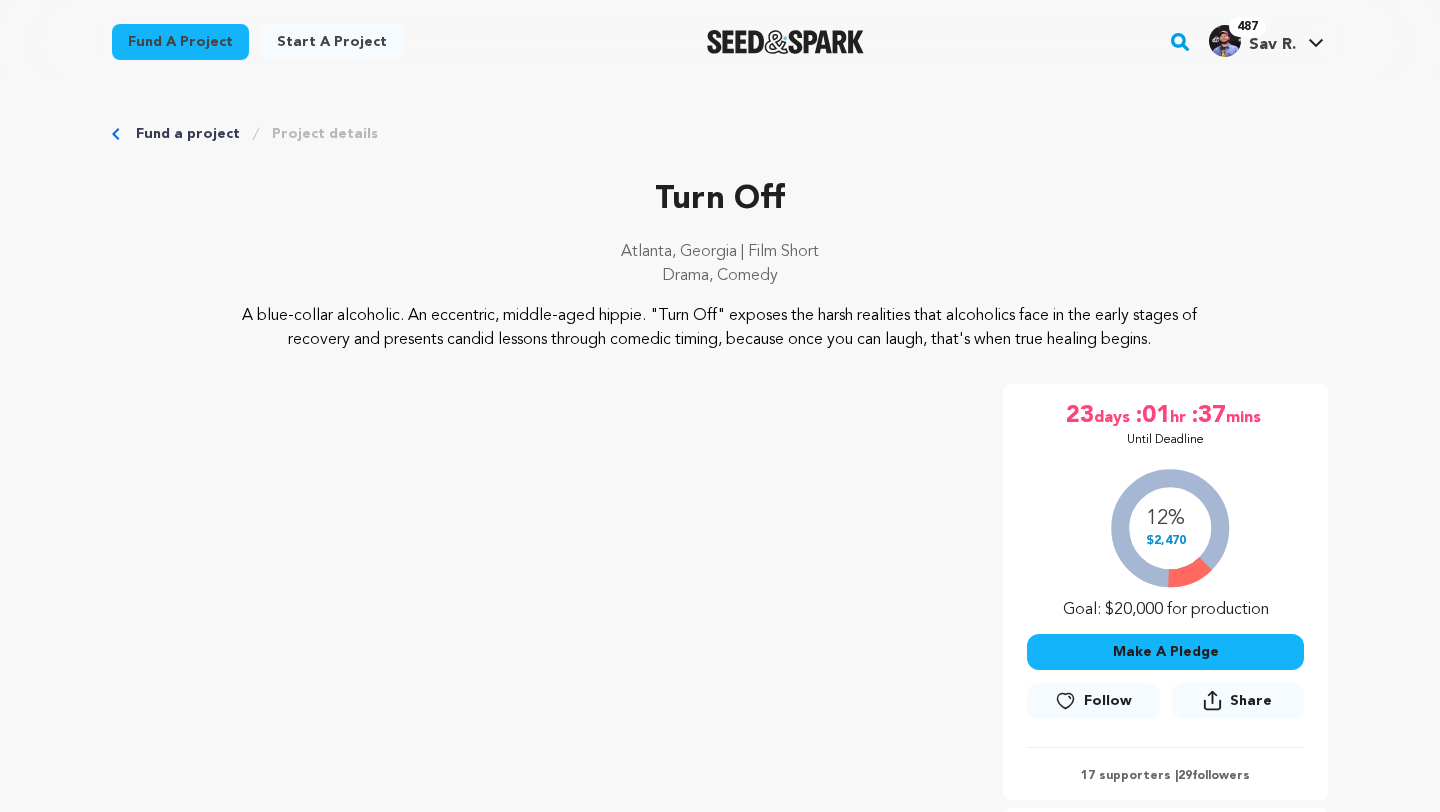 scroll, scrollTop: 0, scrollLeft: 0, axis: both 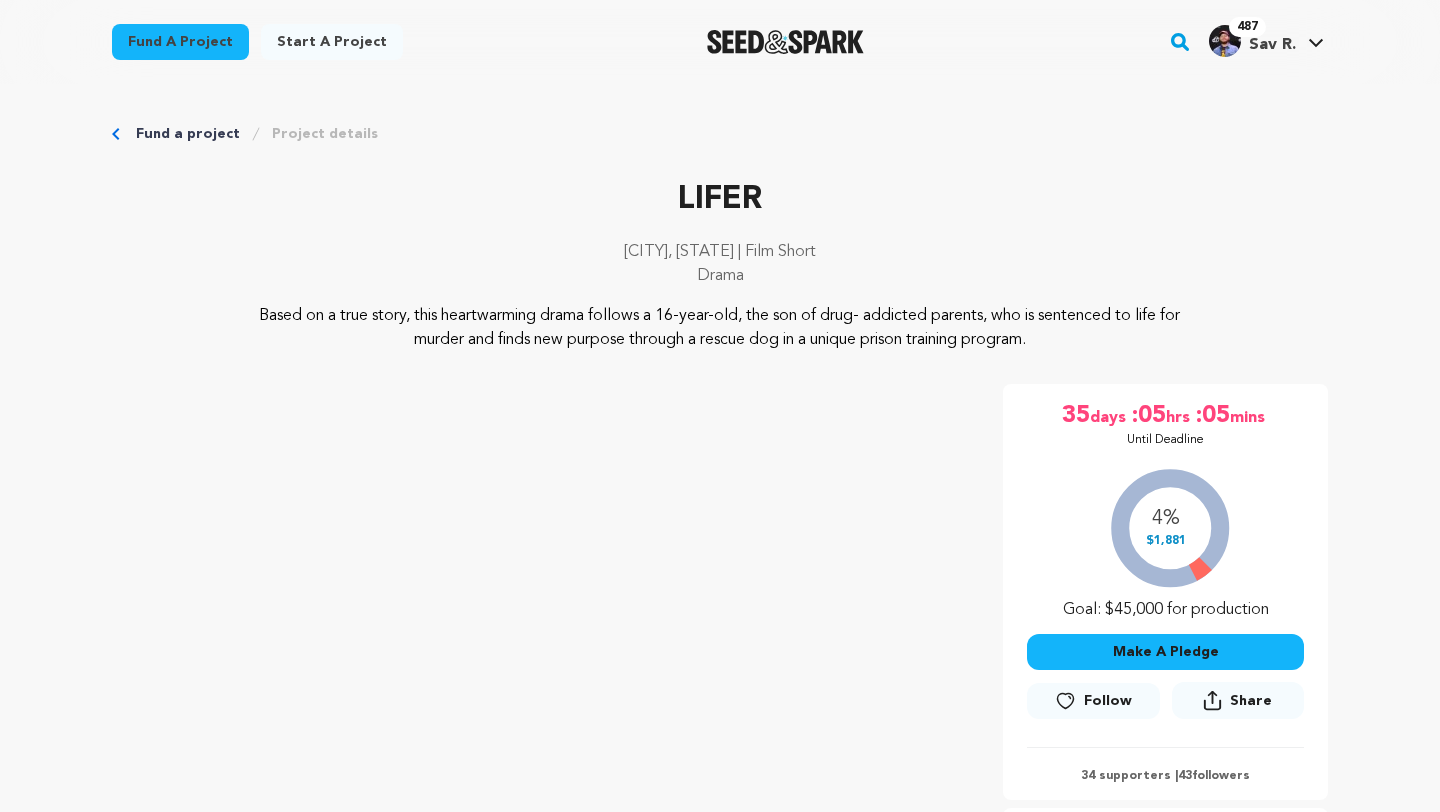 click on "Follow" at bounding box center (1108, 701) 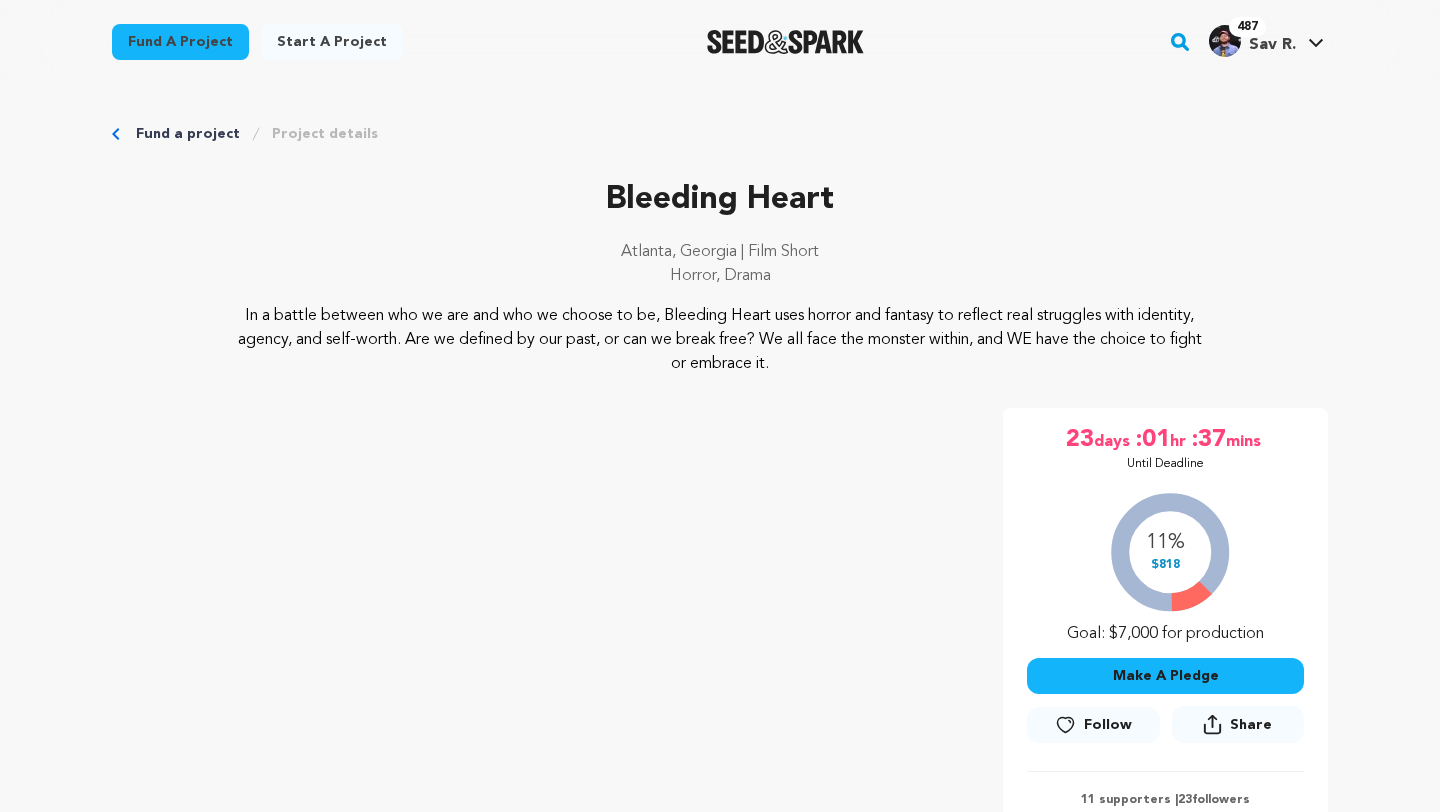 scroll, scrollTop: 0, scrollLeft: 0, axis: both 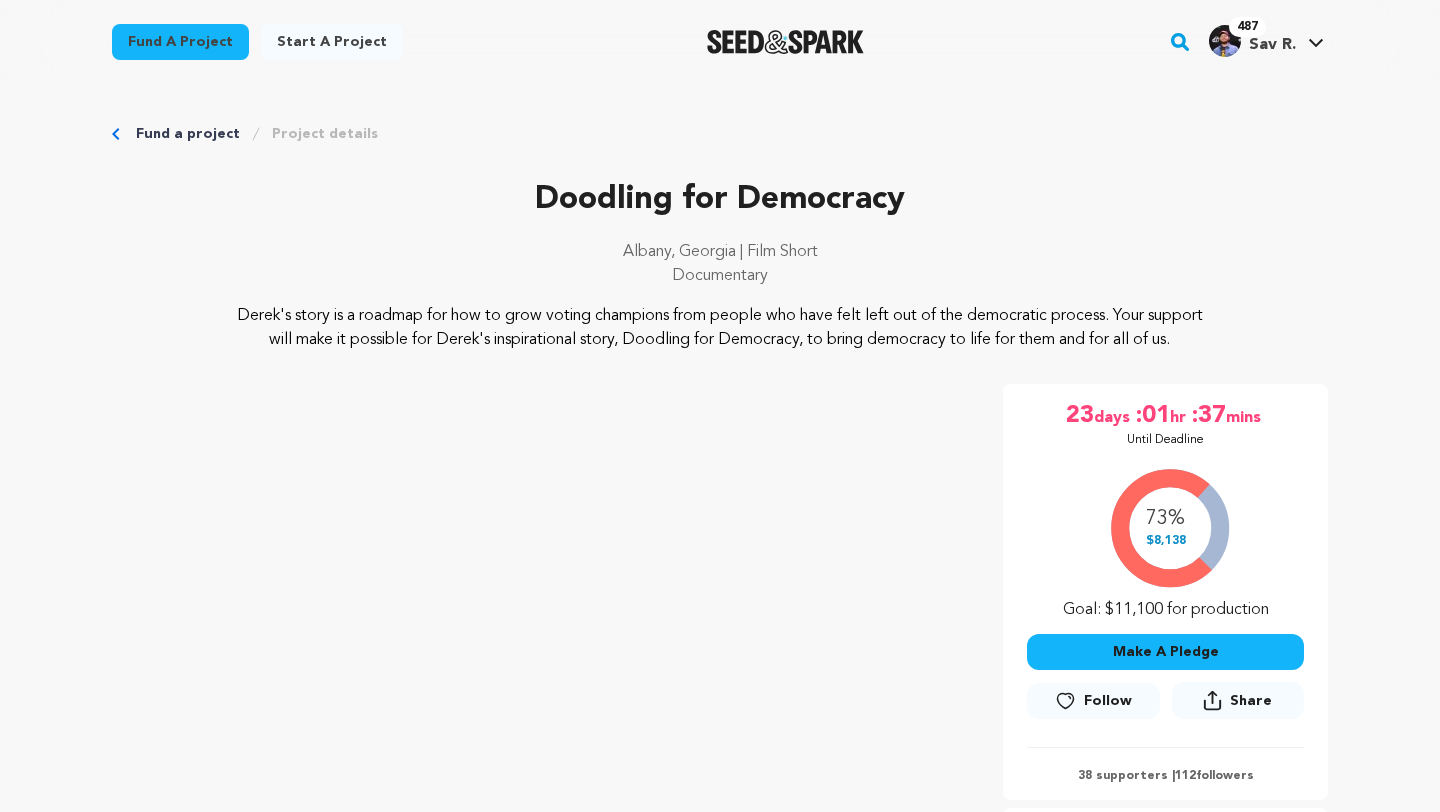 click on "Follow" at bounding box center (1108, 701) 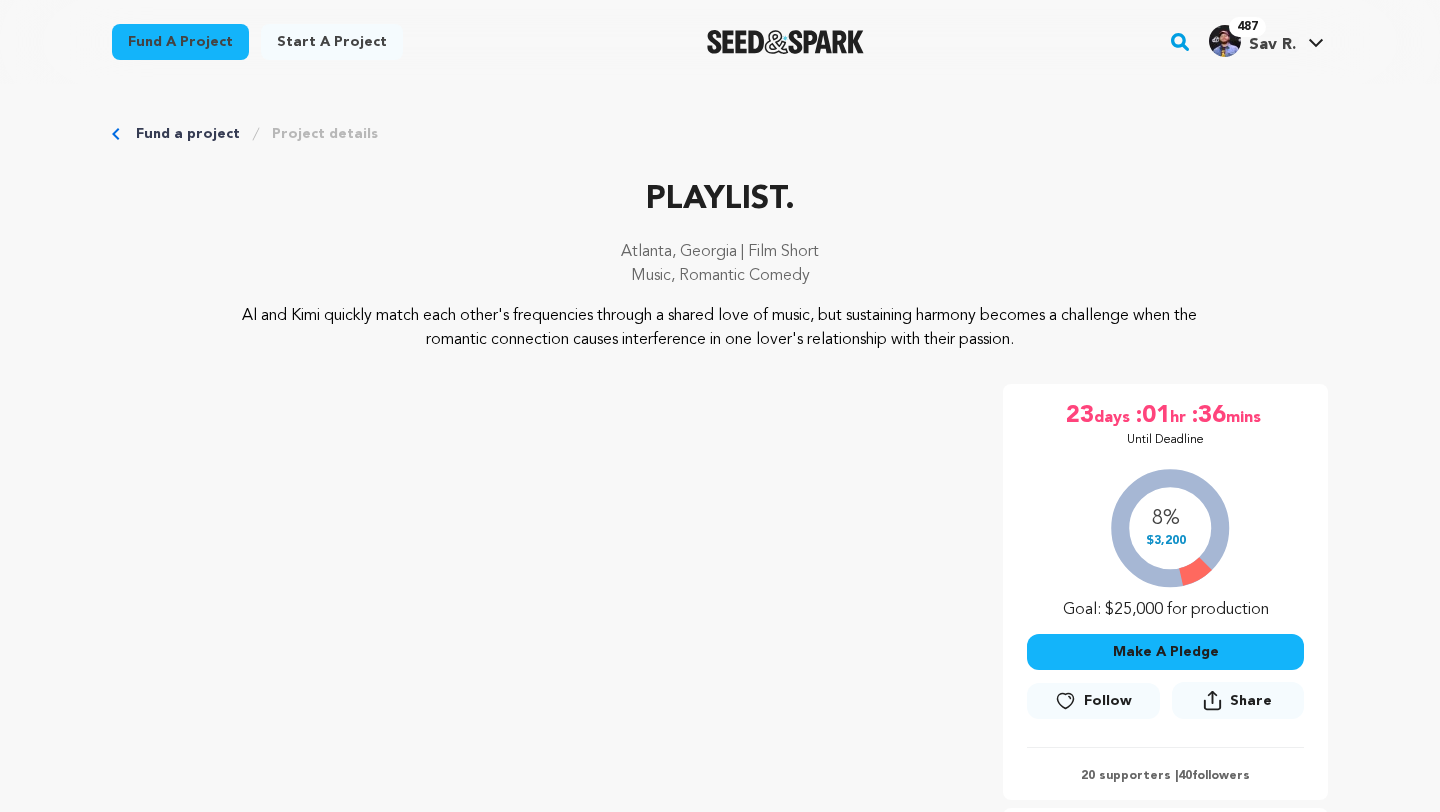 scroll, scrollTop: 0, scrollLeft: 0, axis: both 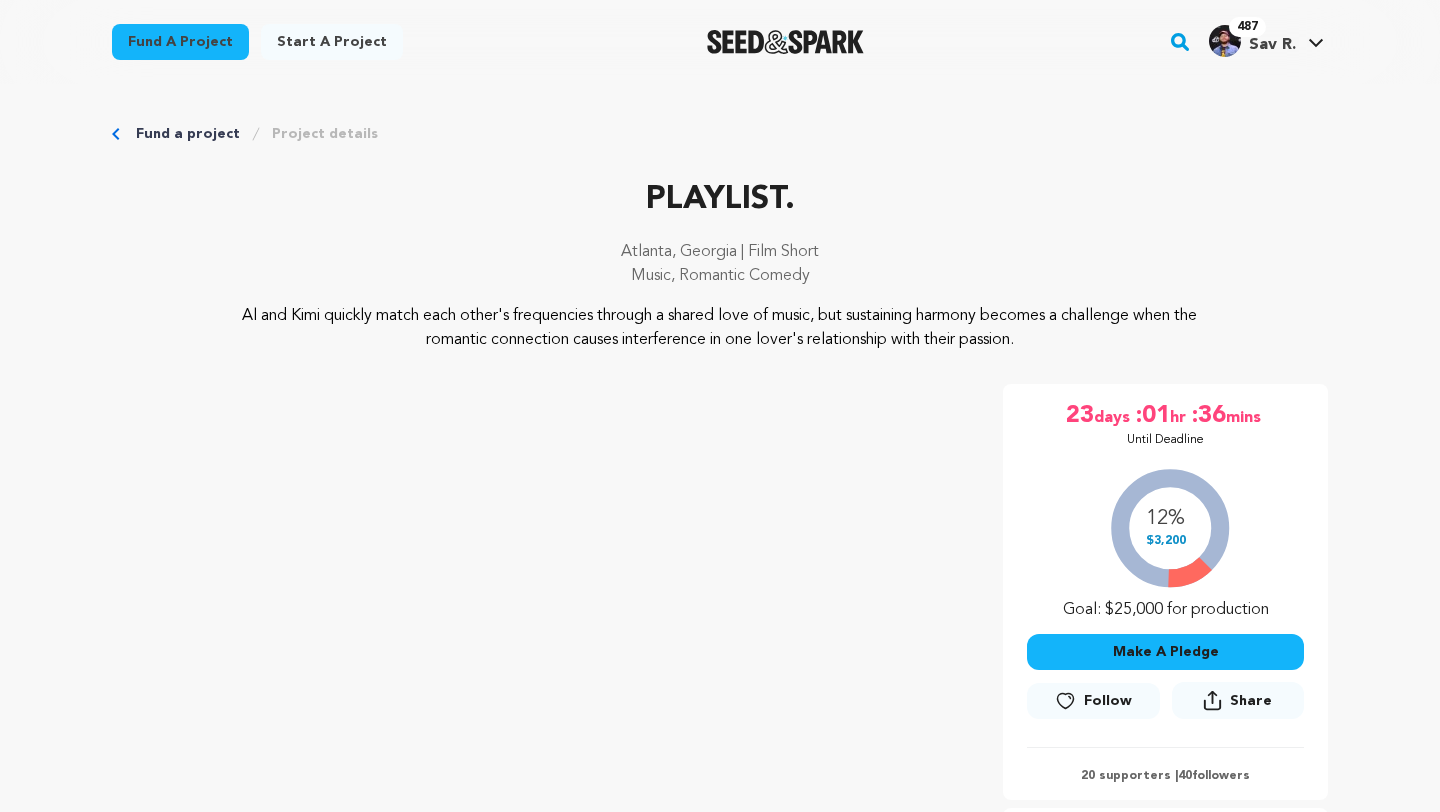 click on "Follow" at bounding box center (1108, 701) 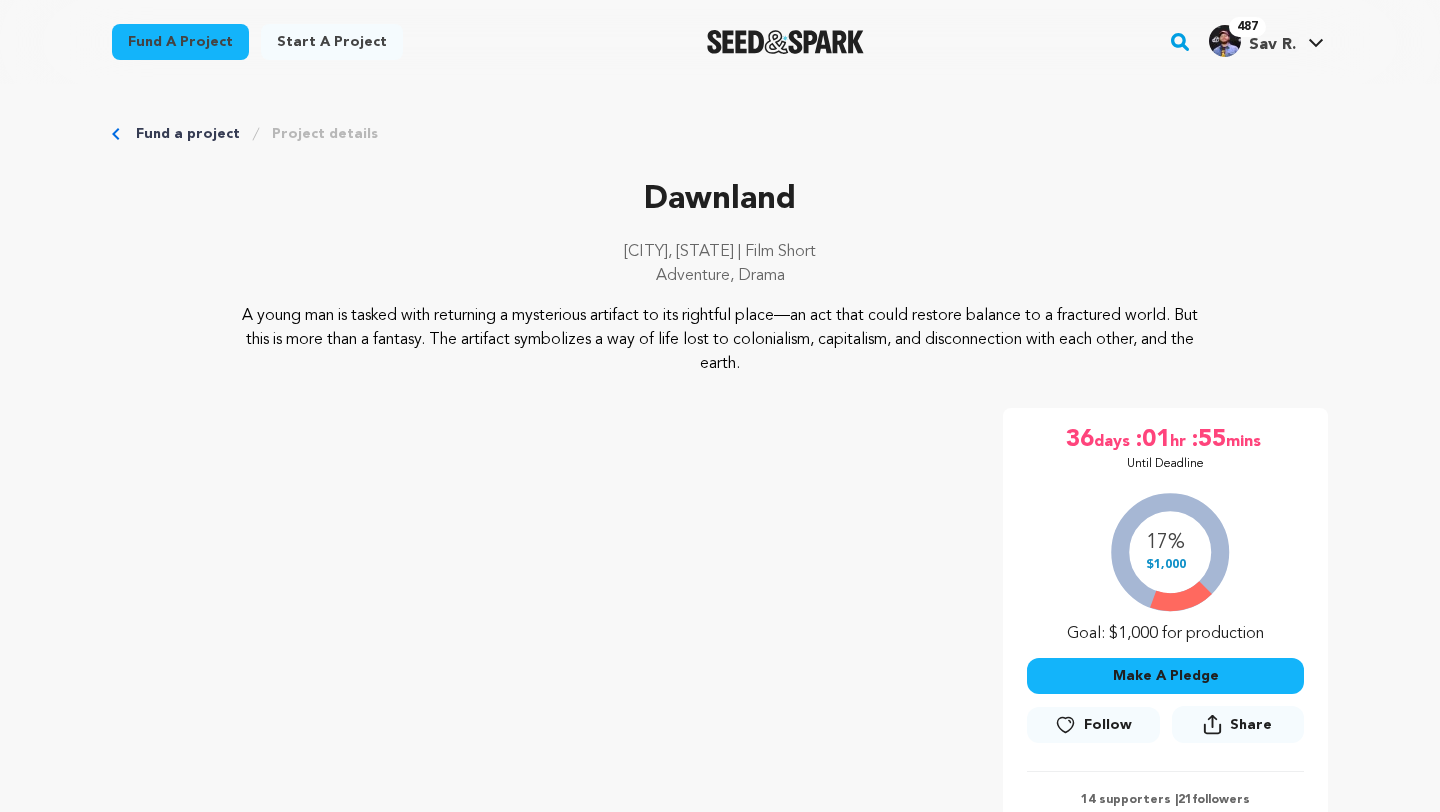 scroll, scrollTop: 0, scrollLeft: 0, axis: both 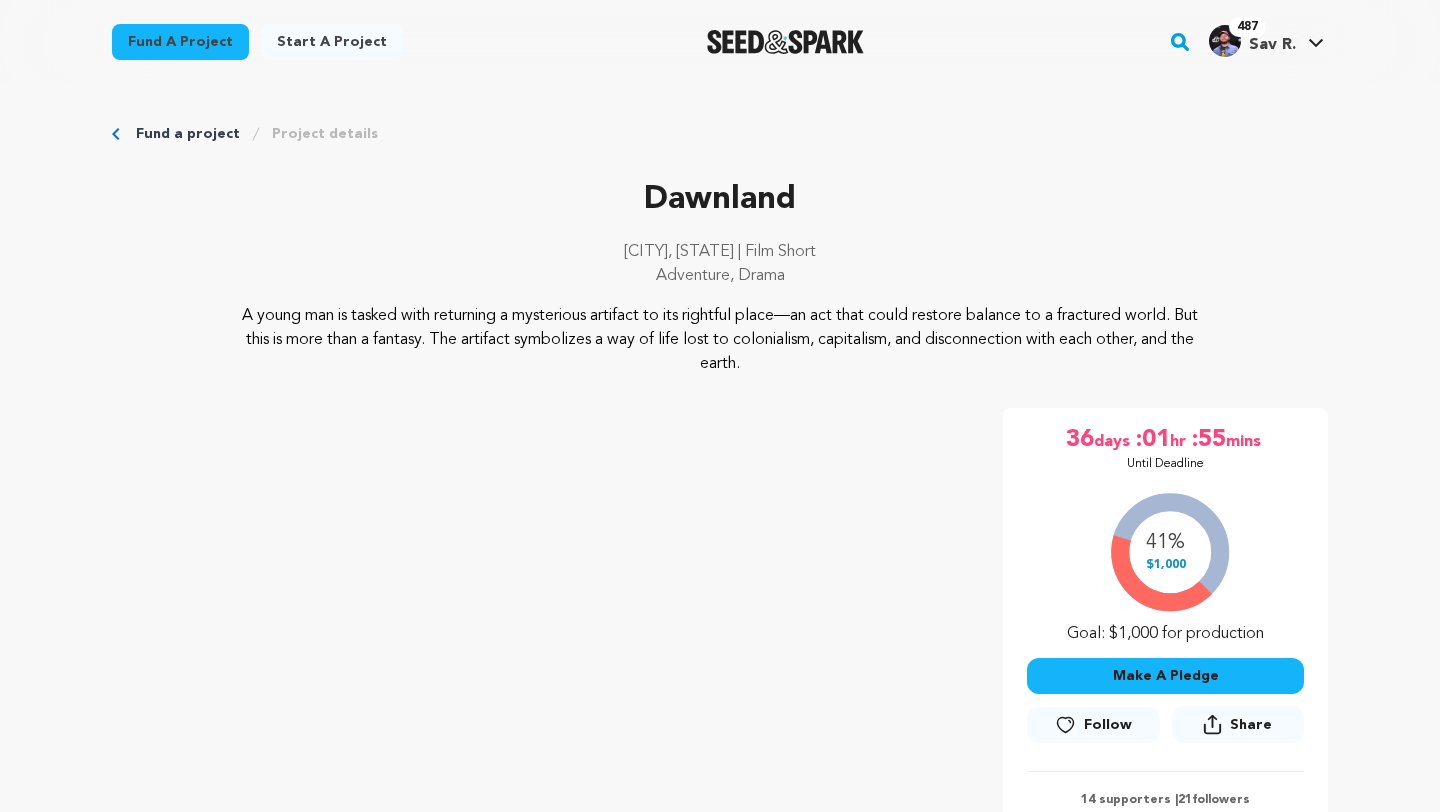 click on "Follow" at bounding box center (1108, 725) 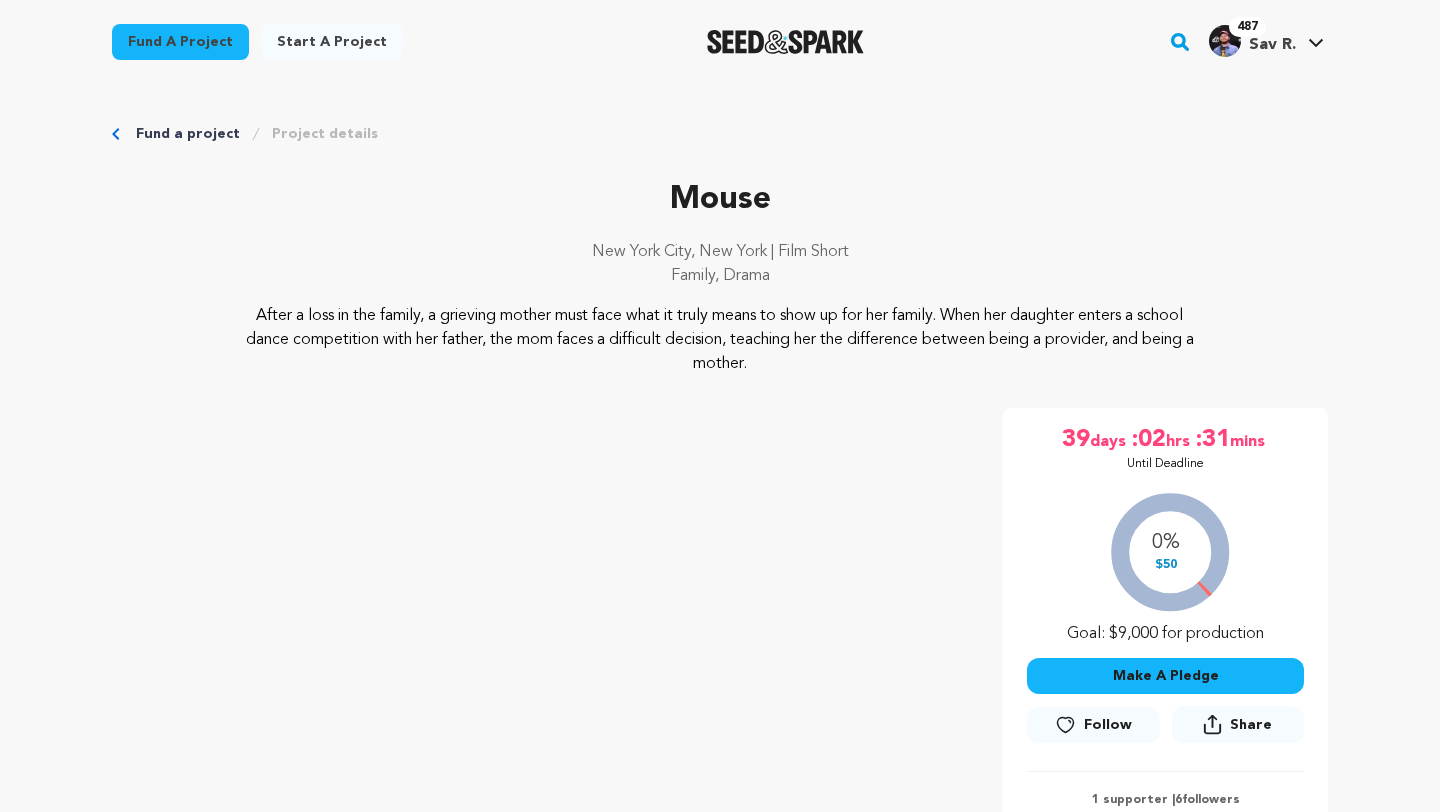 scroll, scrollTop: 0, scrollLeft: 0, axis: both 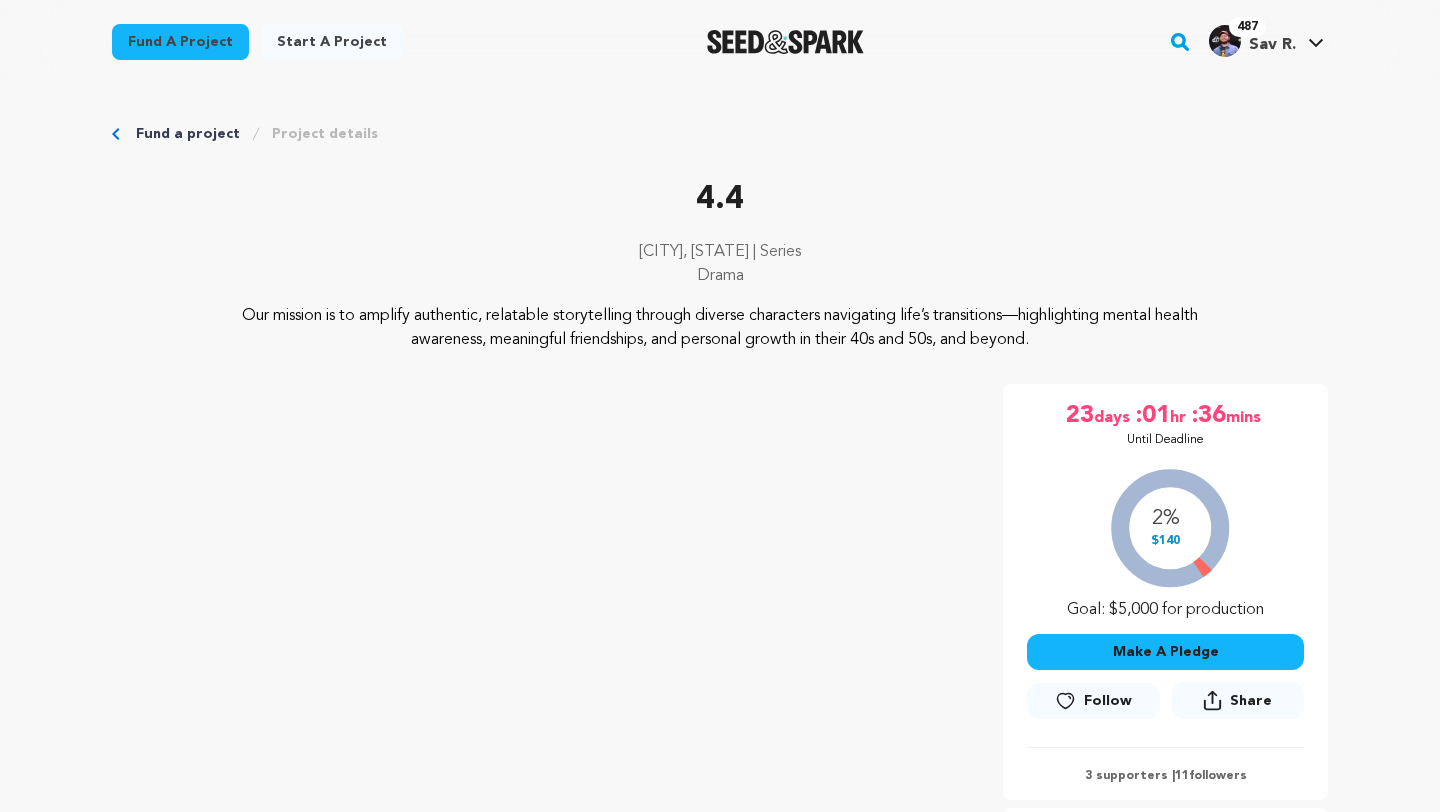 click on "Follow" at bounding box center (1108, 701) 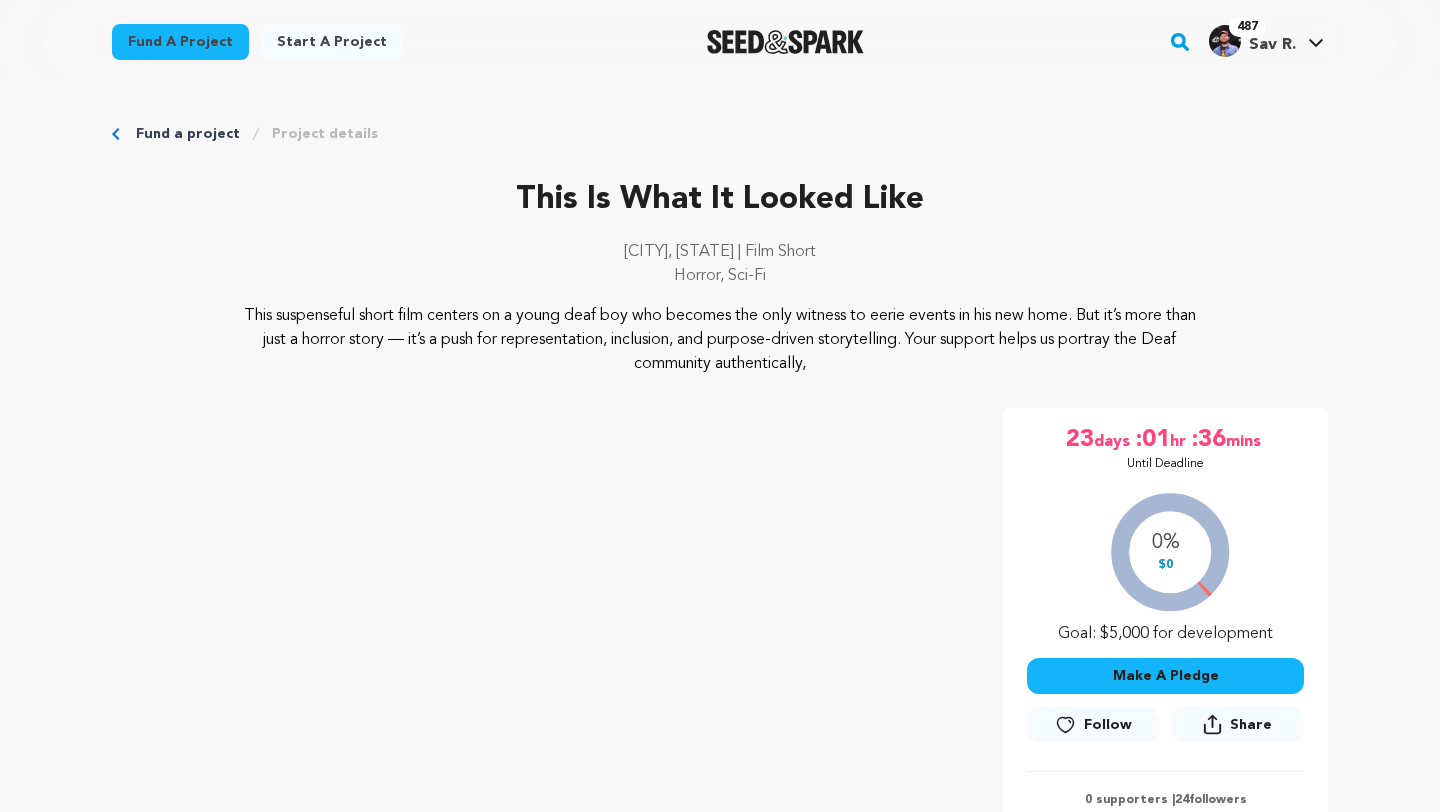 scroll, scrollTop: 0, scrollLeft: 0, axis: both 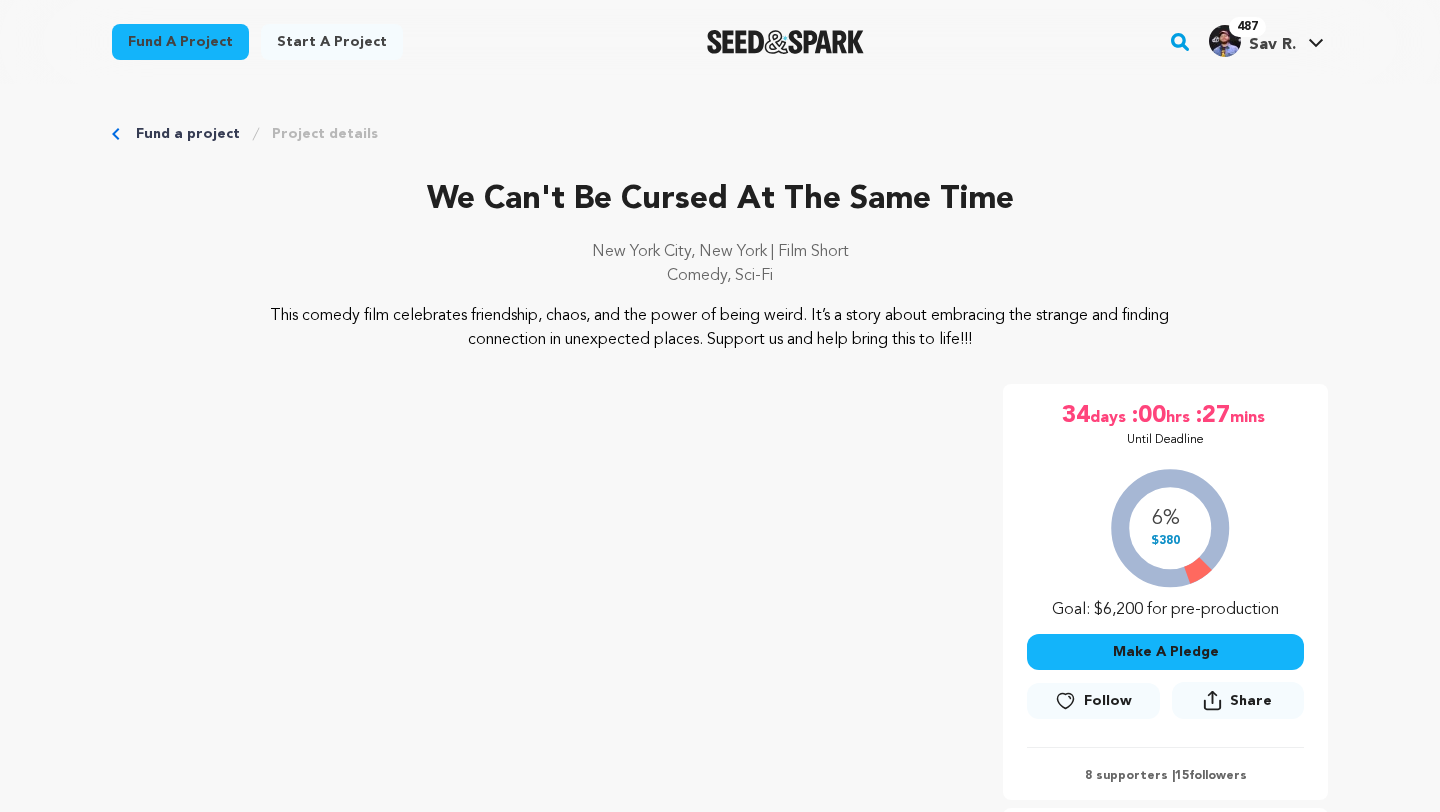 click 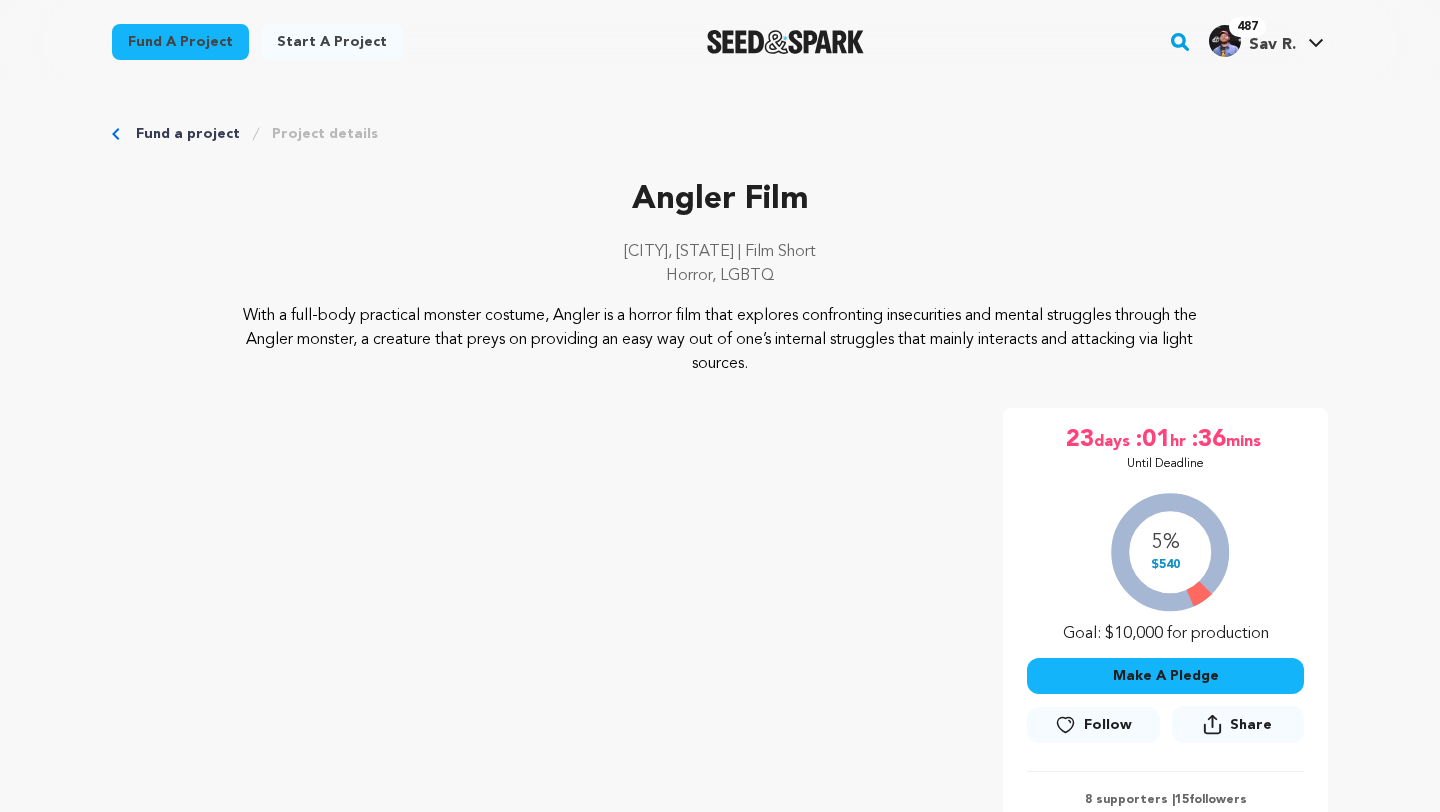 scroll, scrollTop: 0, scrollLeft: 0, axis: both 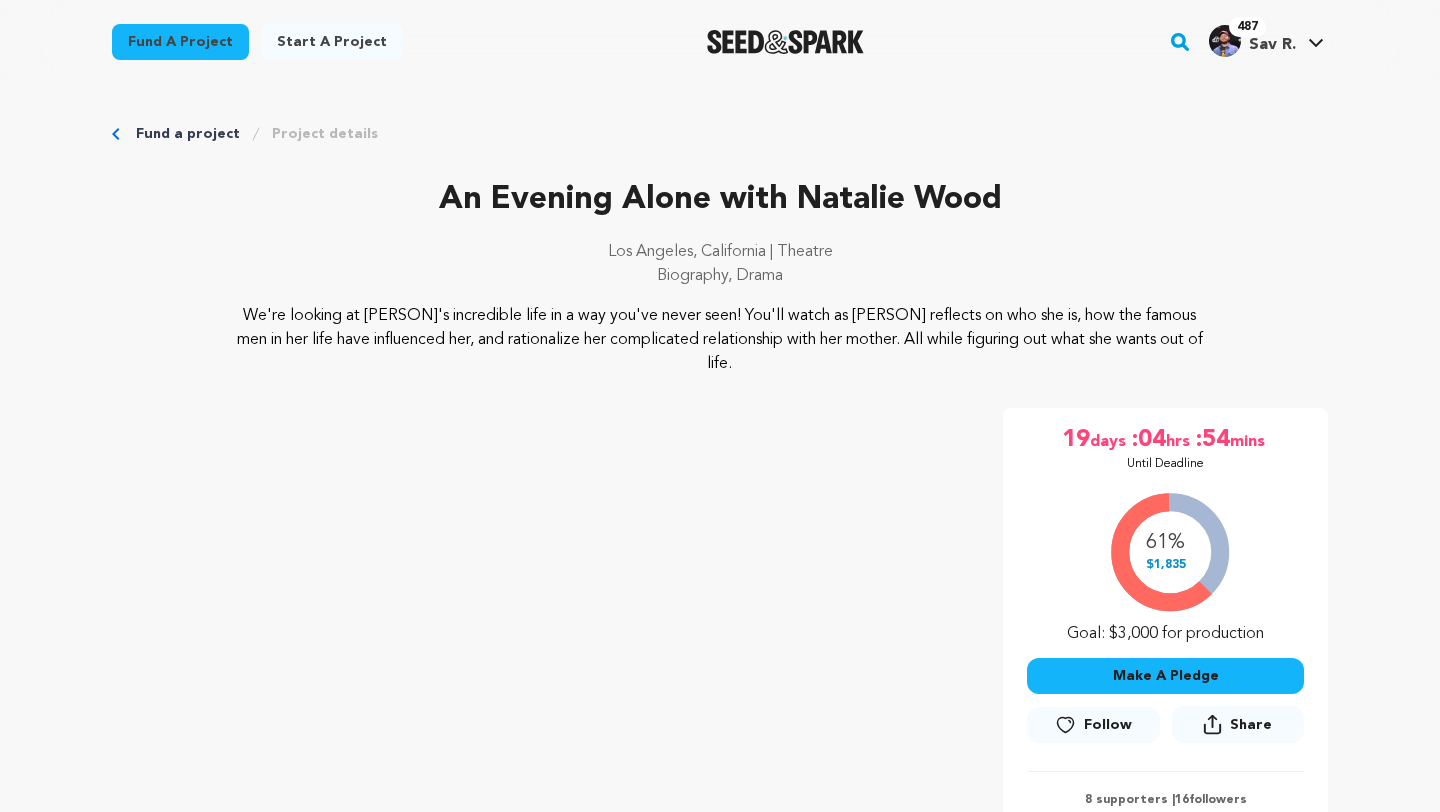 click on "Follow" at bounding box center (1093, 725) 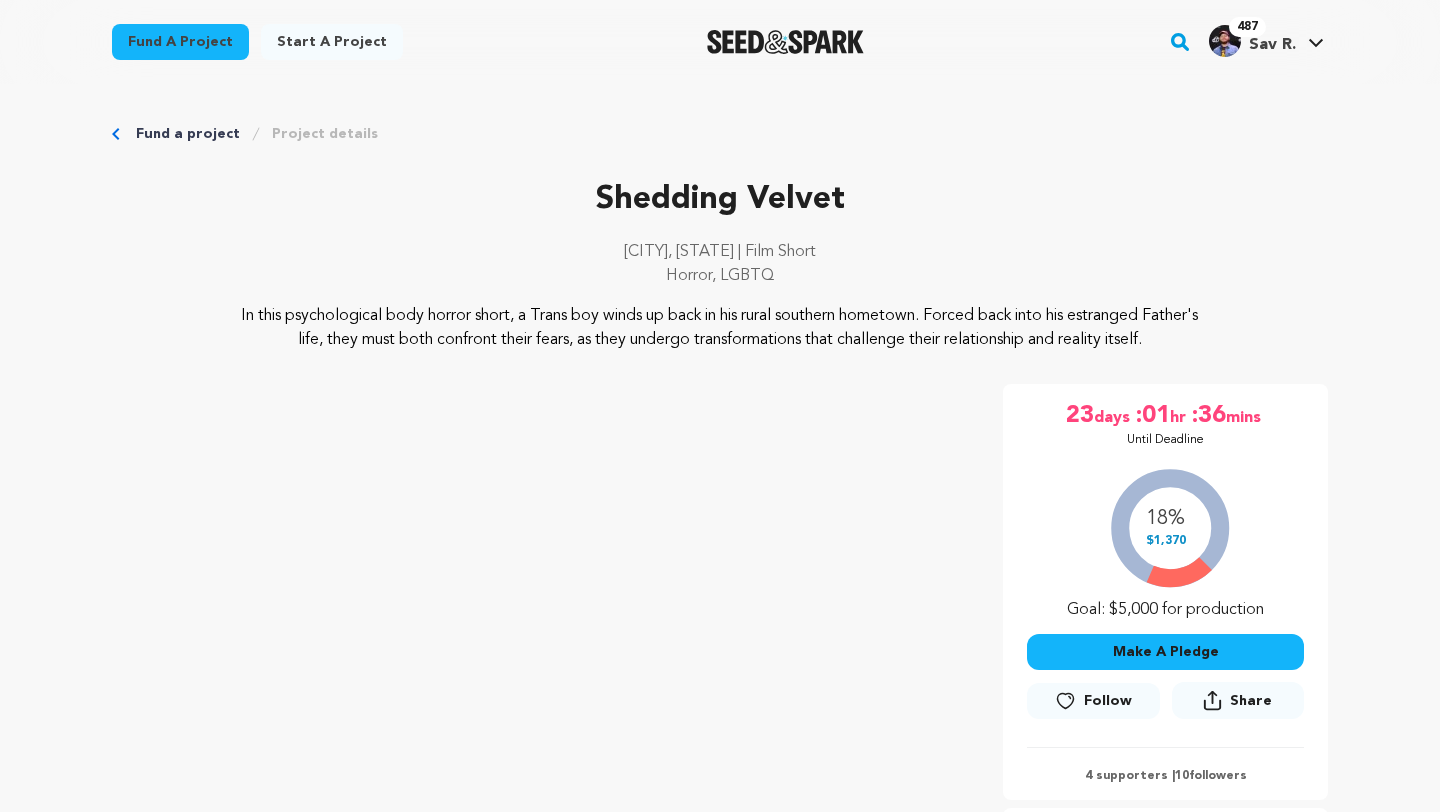 scroll, scrollTop: 0, scrollLeft: 0, axis: both 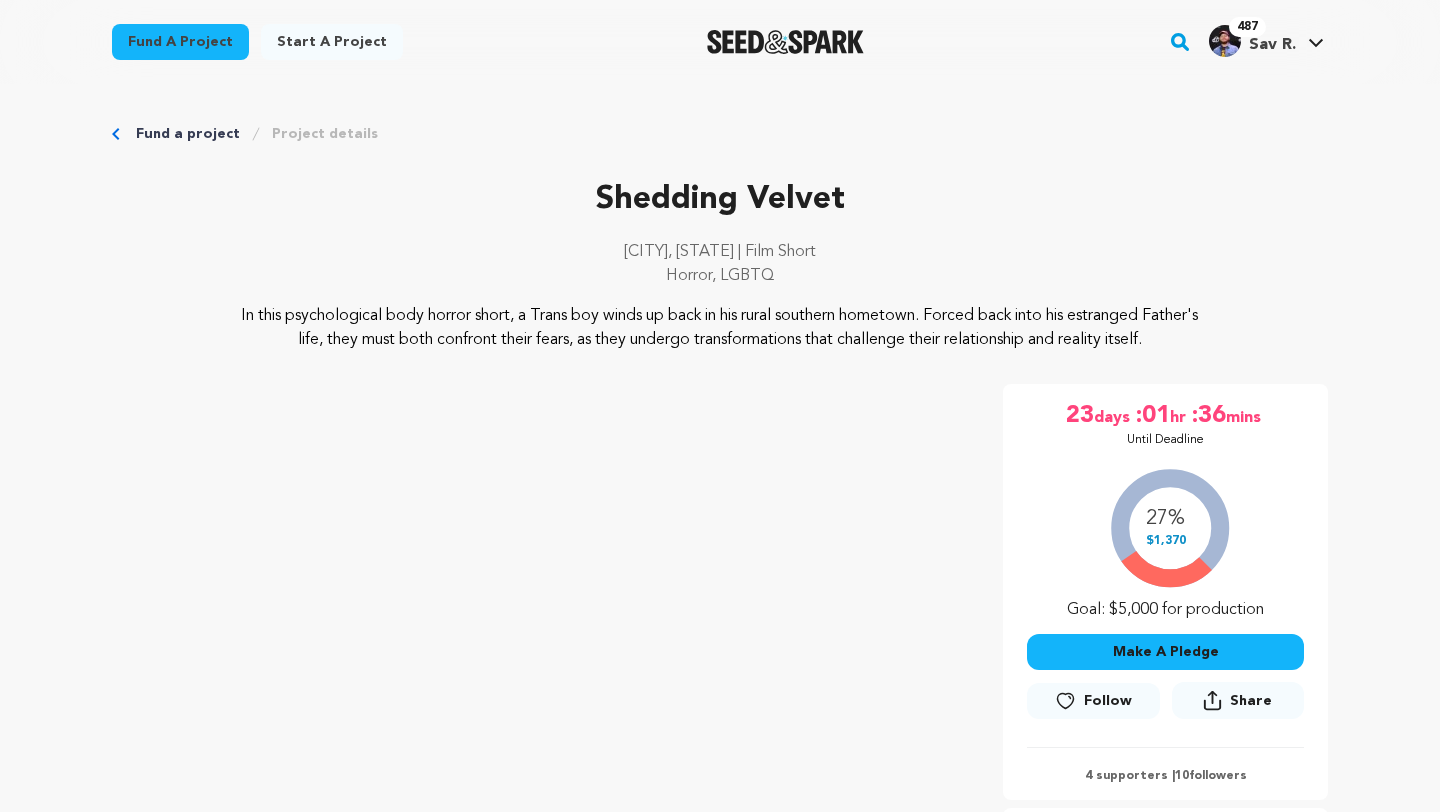 click on "Follow" at bounding box center [1108, 701] 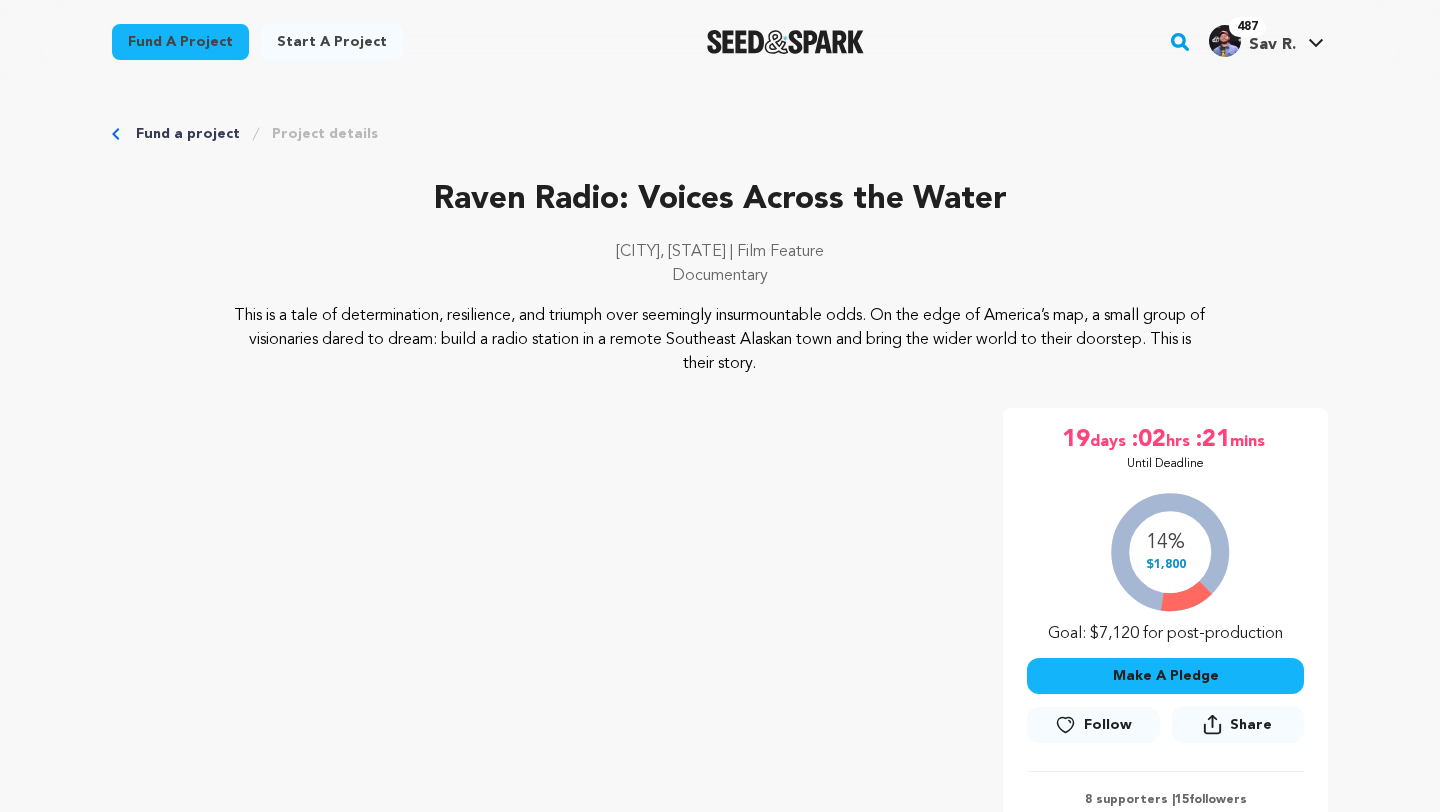 scroll, scrollTop: 0, scrollLeft: 0, axis: both 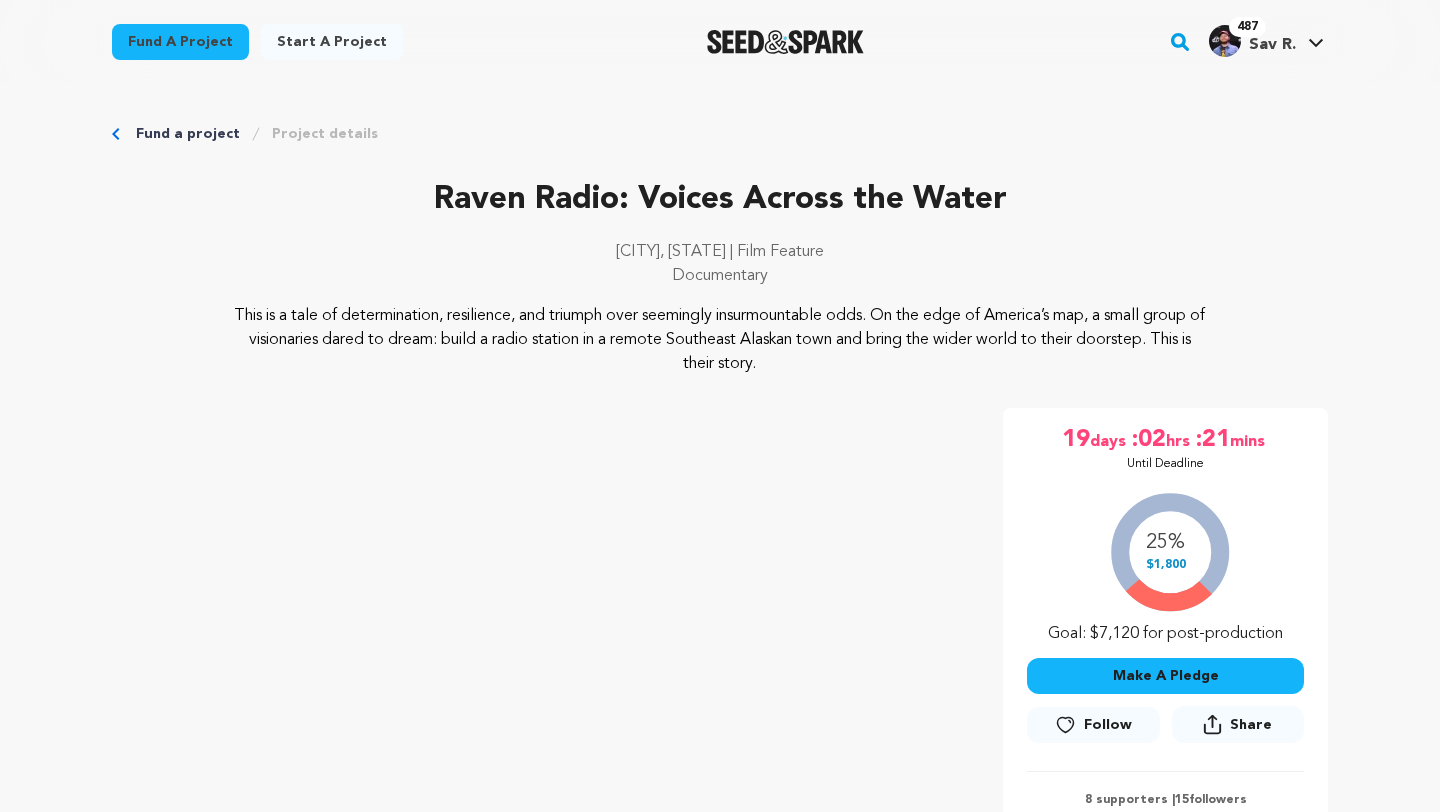 click on "Follow" at bounding box center [1093, 725] 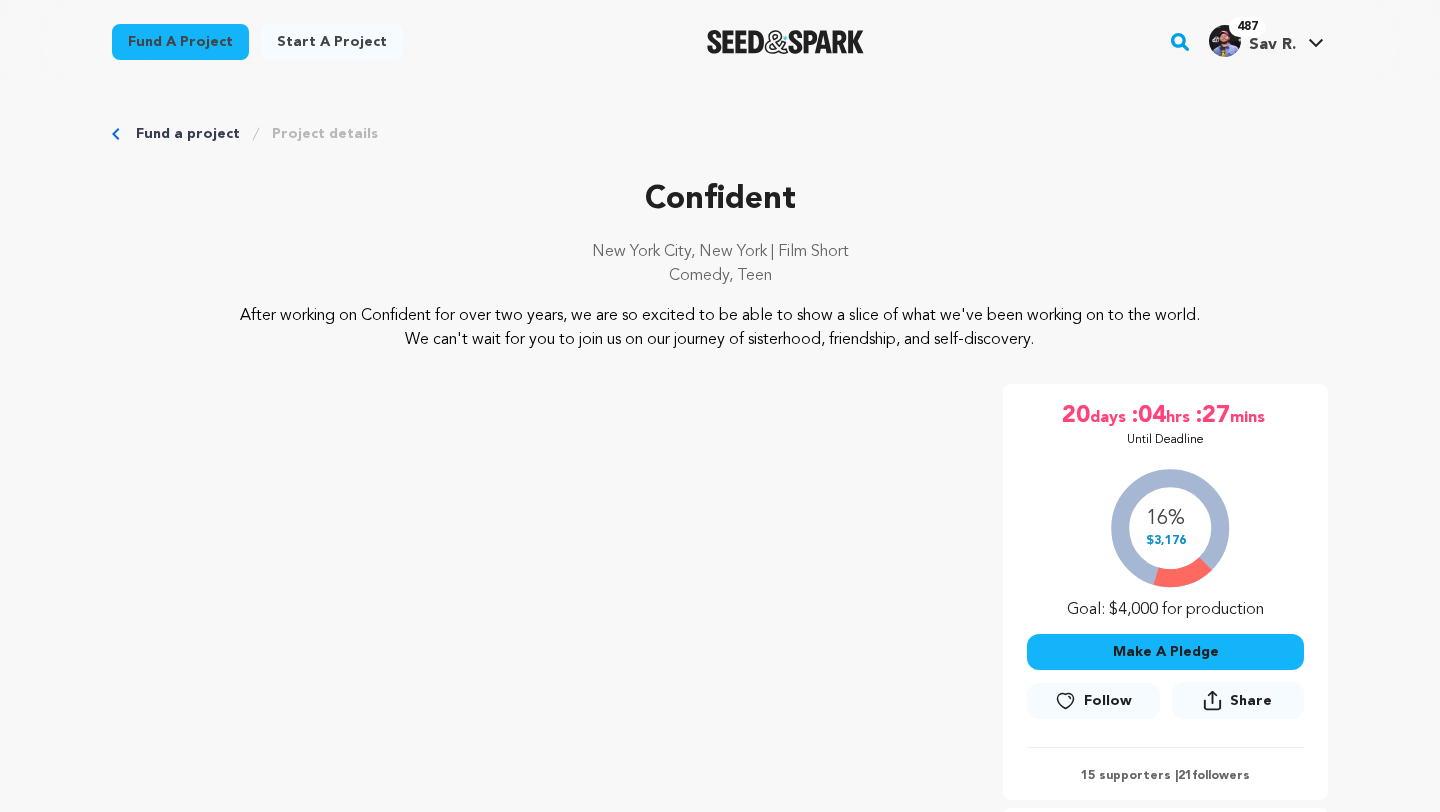 scroll, scrollTop: 0, scrollLeft: 0, axis: both 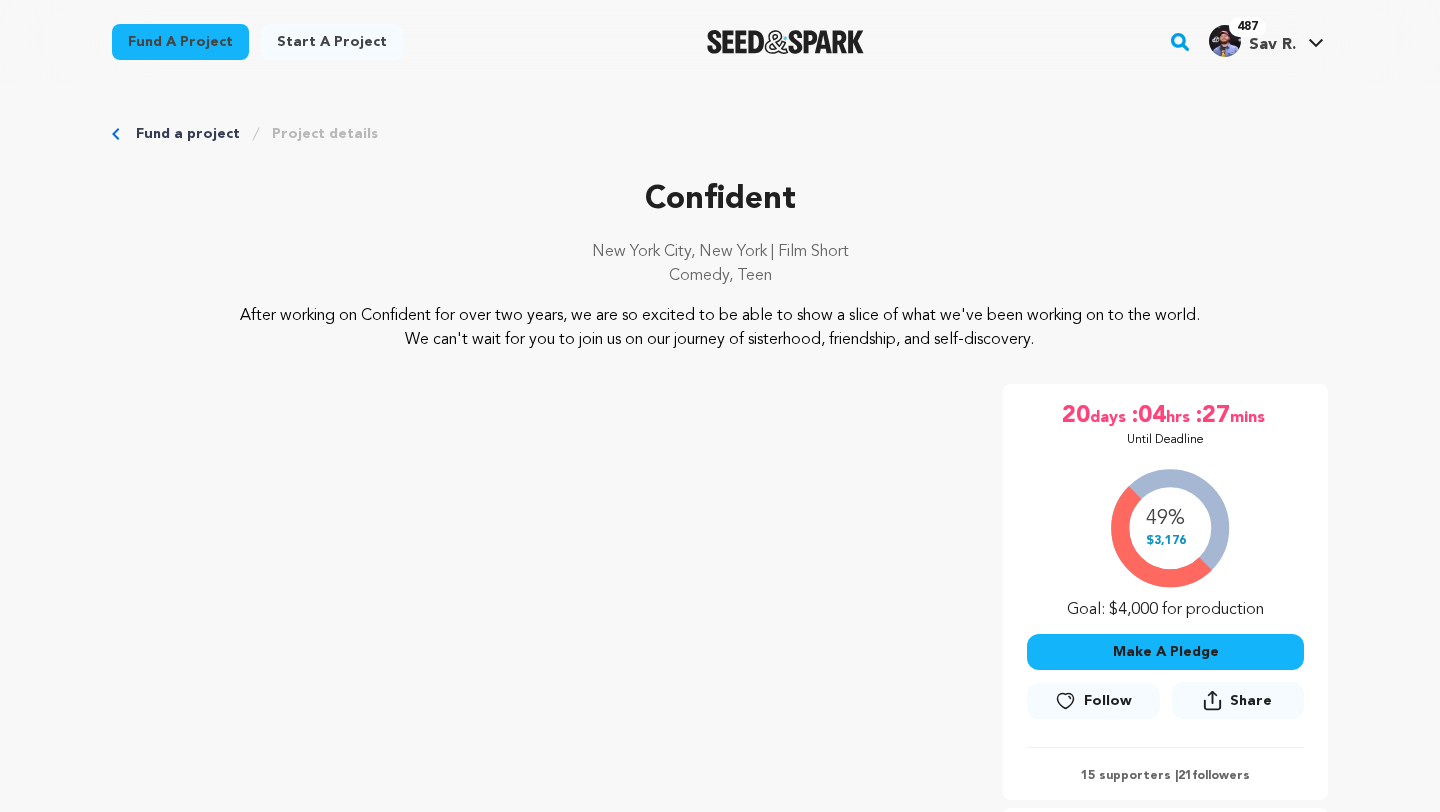 click on "Follow" at bounding box center (1108, 701) 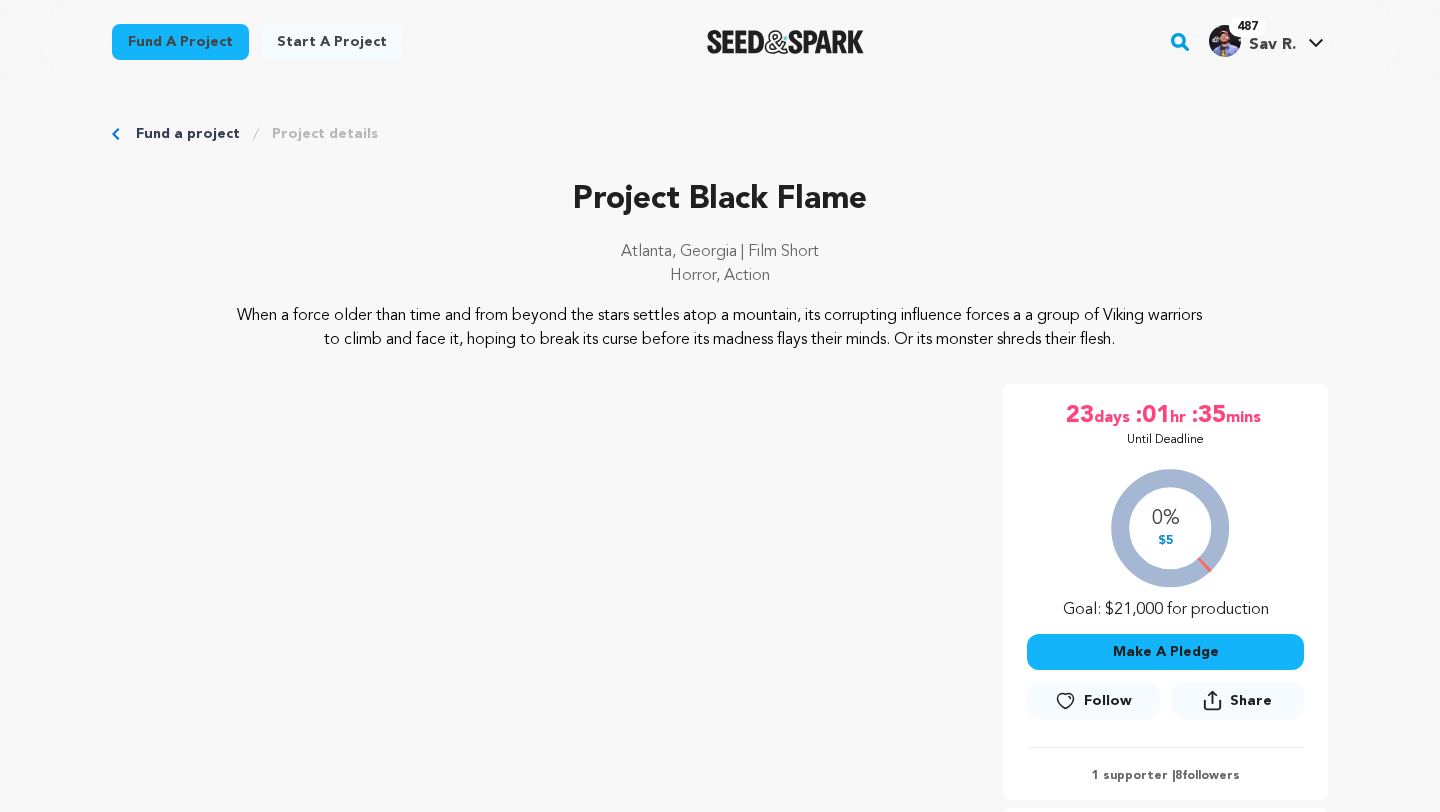 scroll, scrollTop: 0, scrollLeft: 0, axis: both 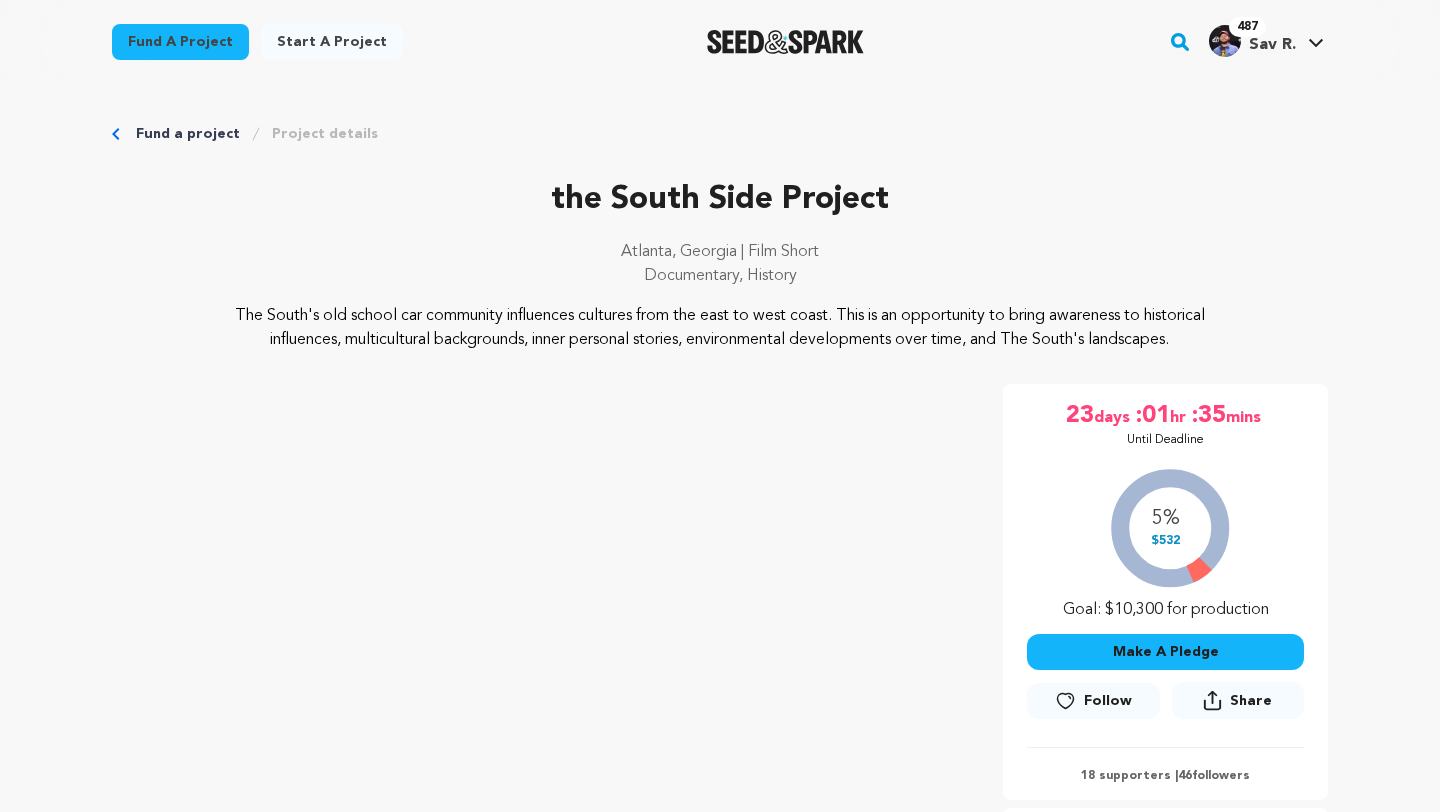 click on "Follow" at bounding box center (1108, 701) 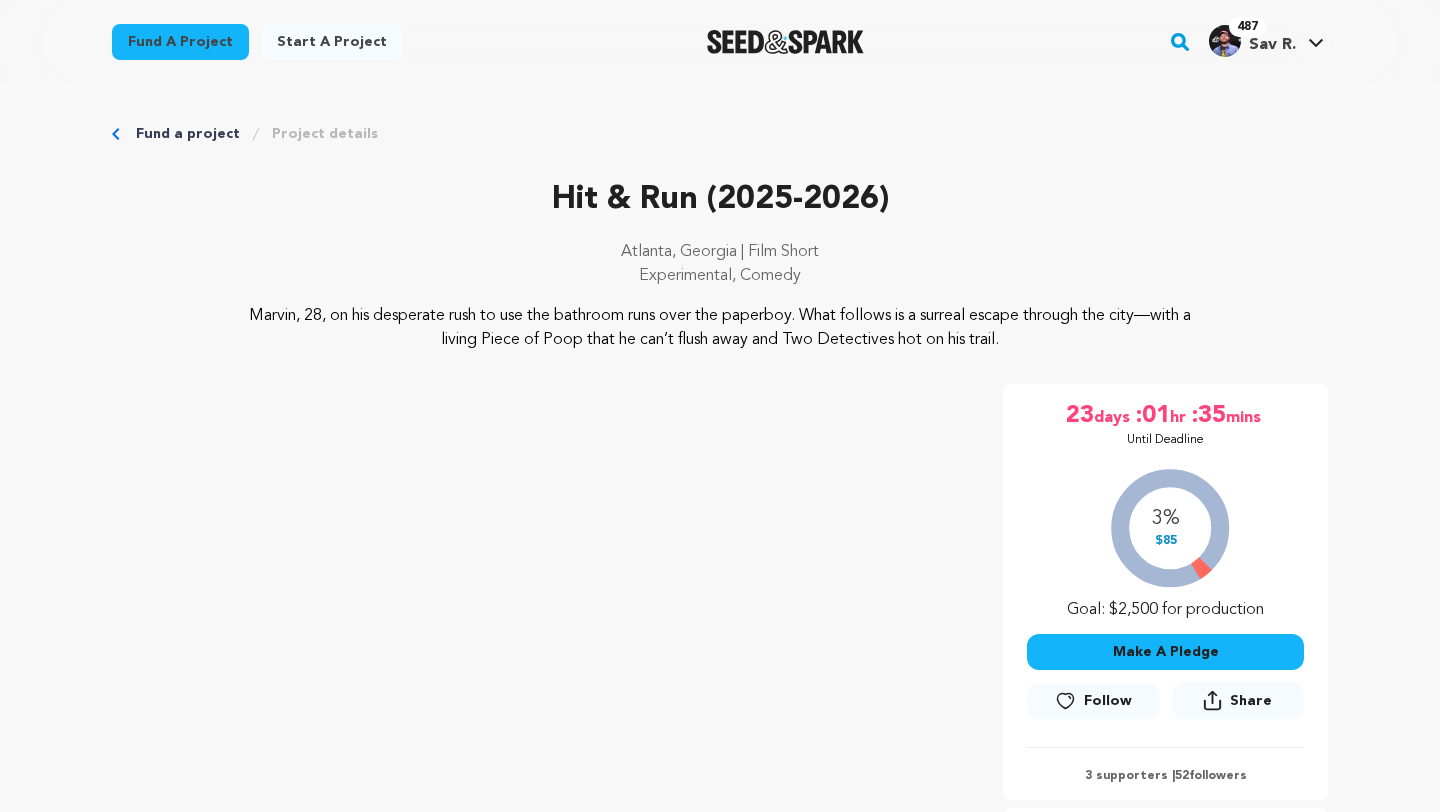 scroll, scrollTop: 0, scrollLeft: 0, axis: both 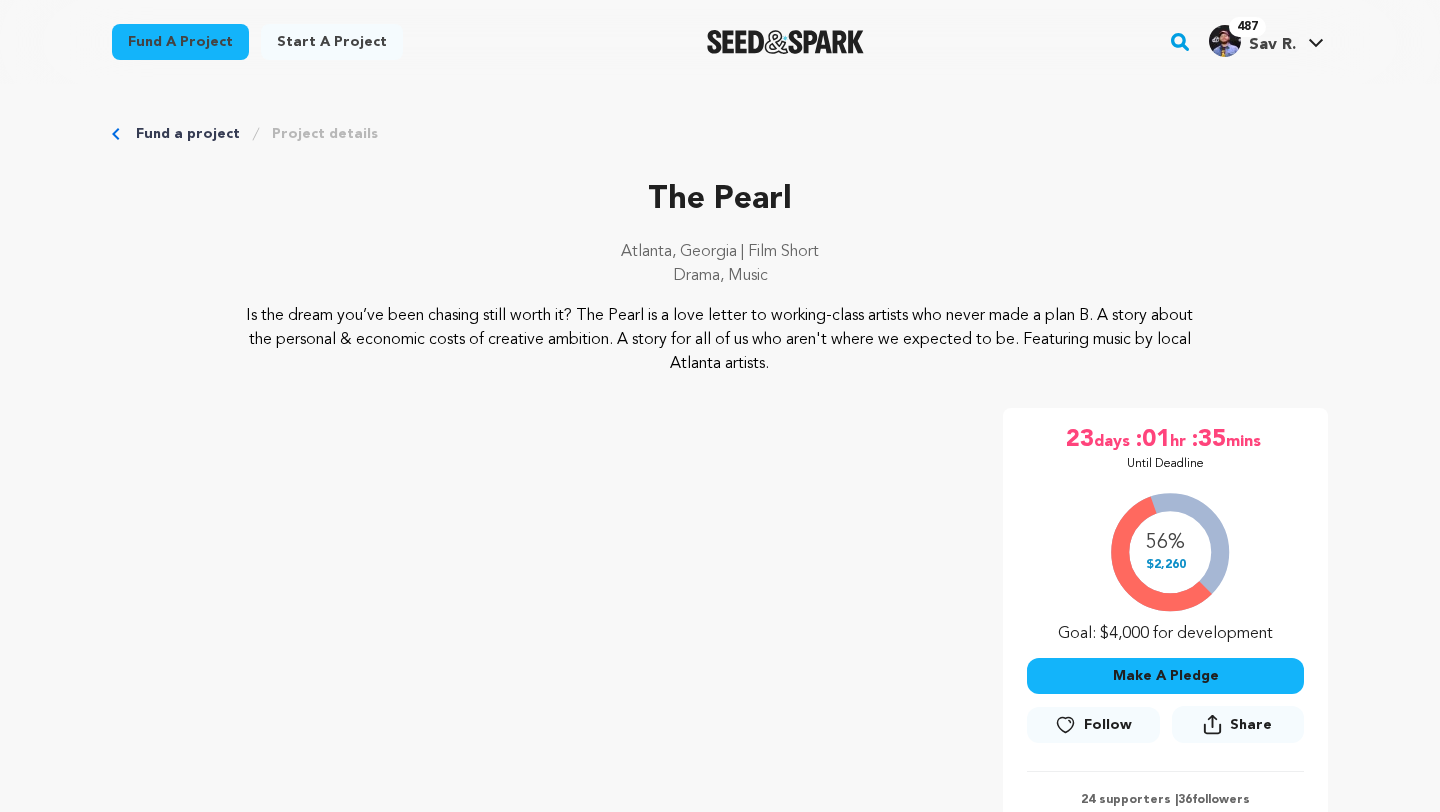 click on "Follow" at bounding box center (1108, 725) 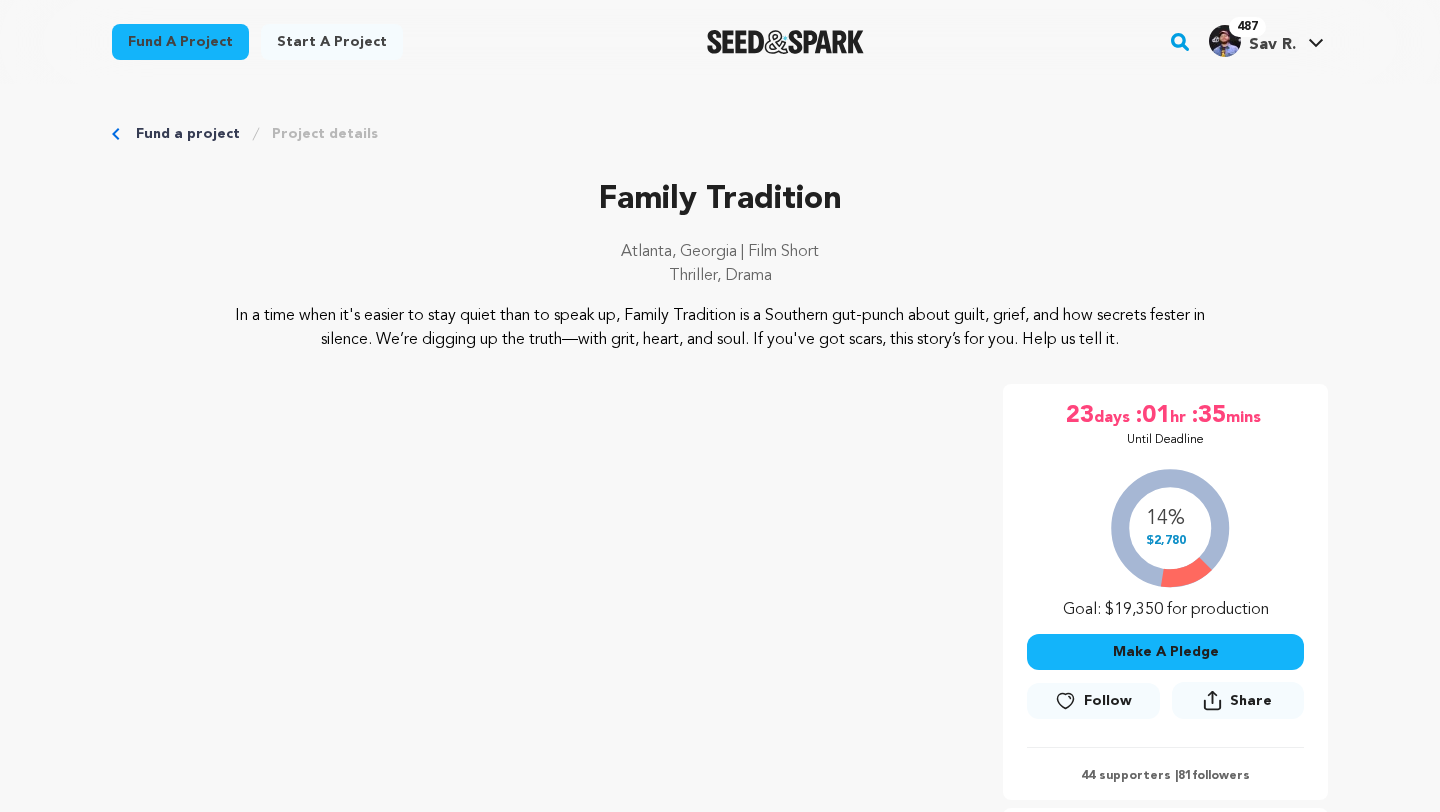 scroll, scrollTop: 0, scrollLeft: 0, axis: both 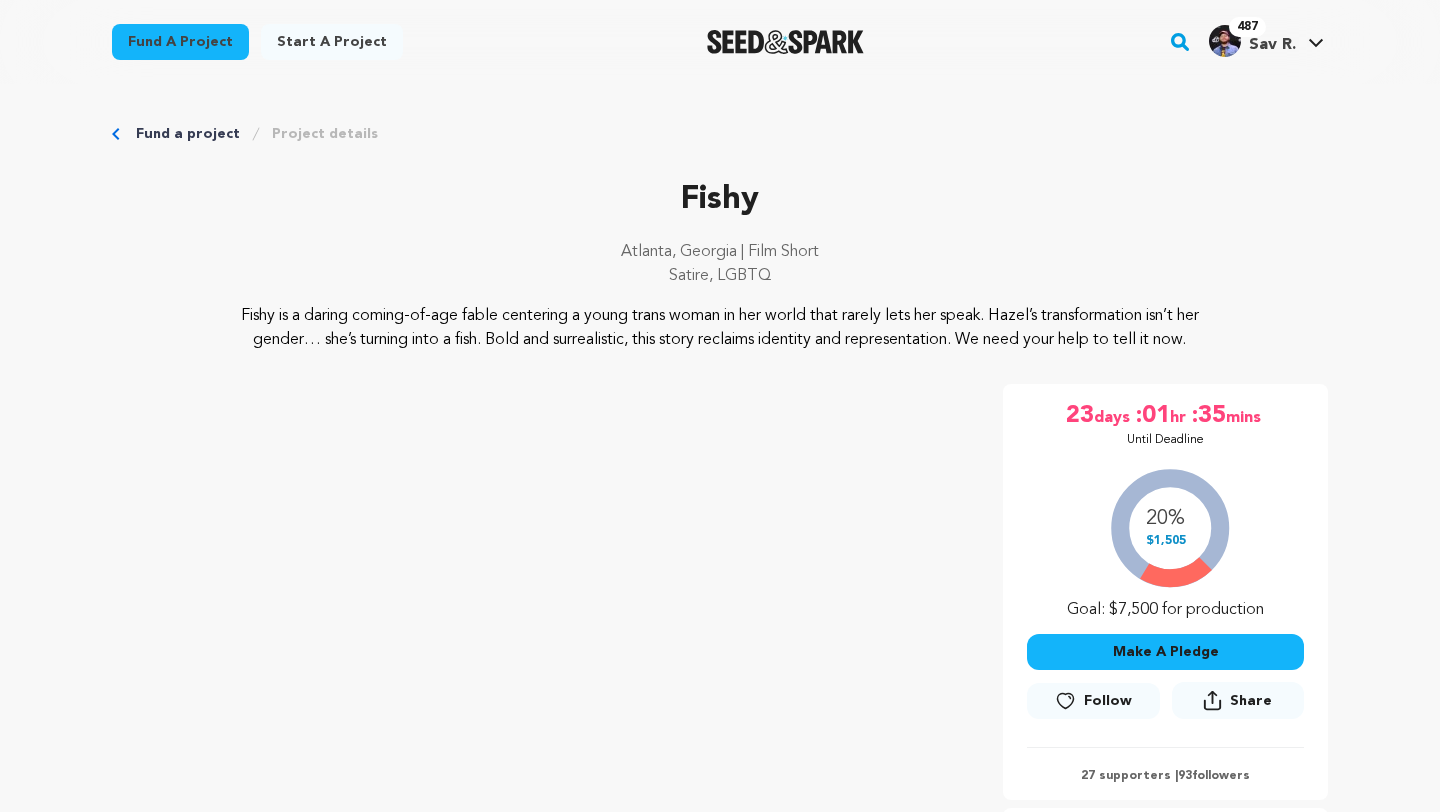 click on "Follow" at bounding box center (1108, 701) 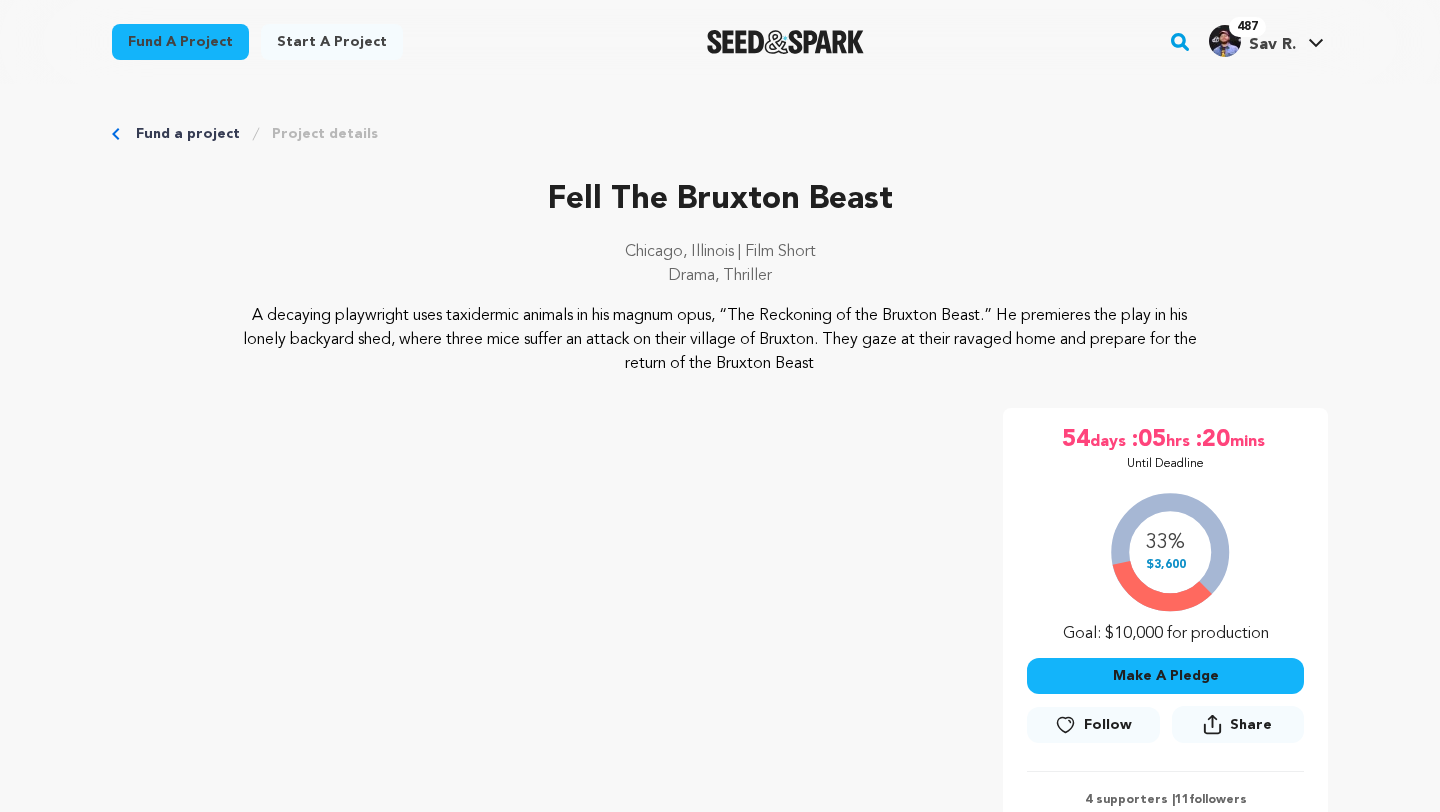 scroll, scrollTop: 0, scrollLeft: 0, axis: both 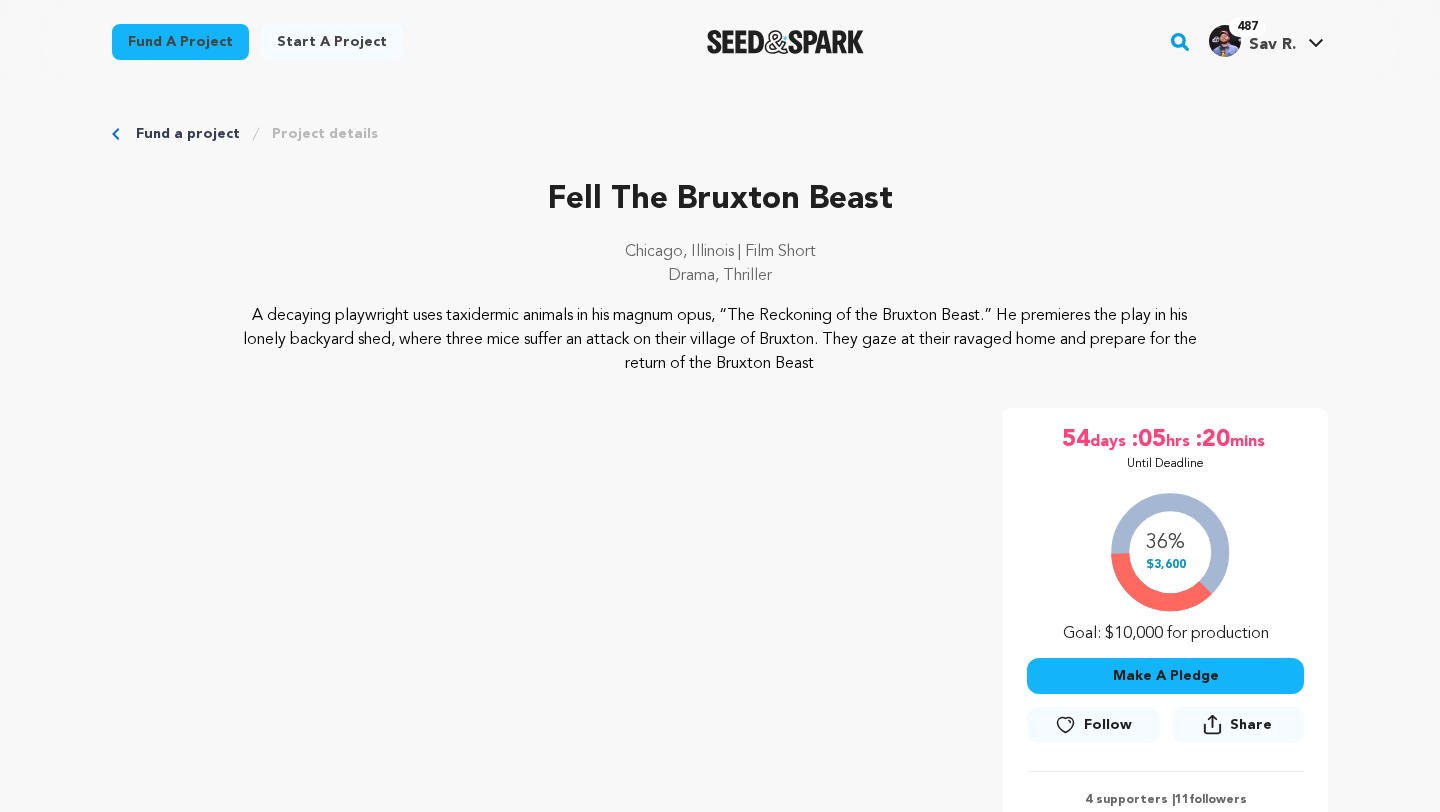 click on "Follow" at bounding box center (1108, 725) 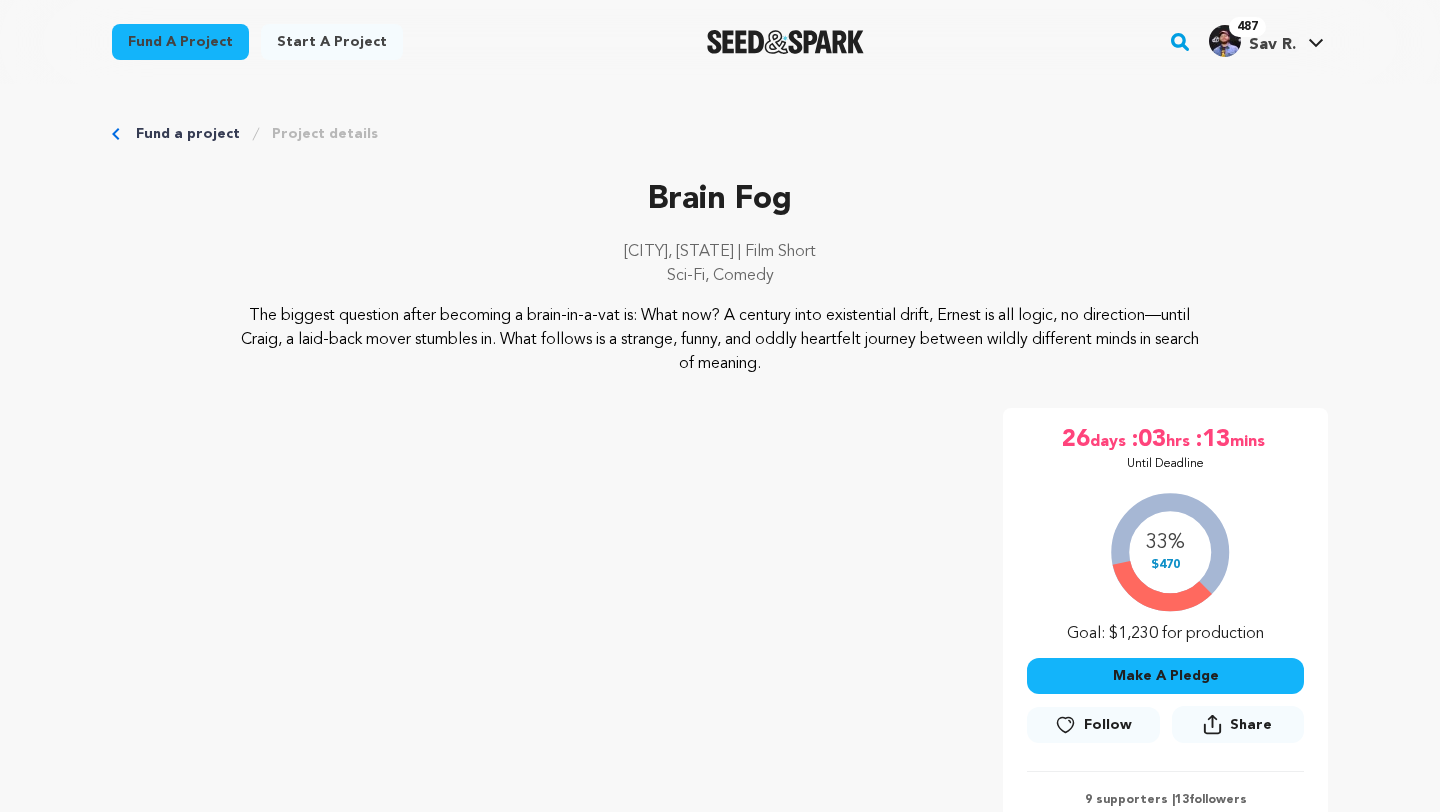 scroll, scrollTop: 0, scrollLeft: 0, axis: both 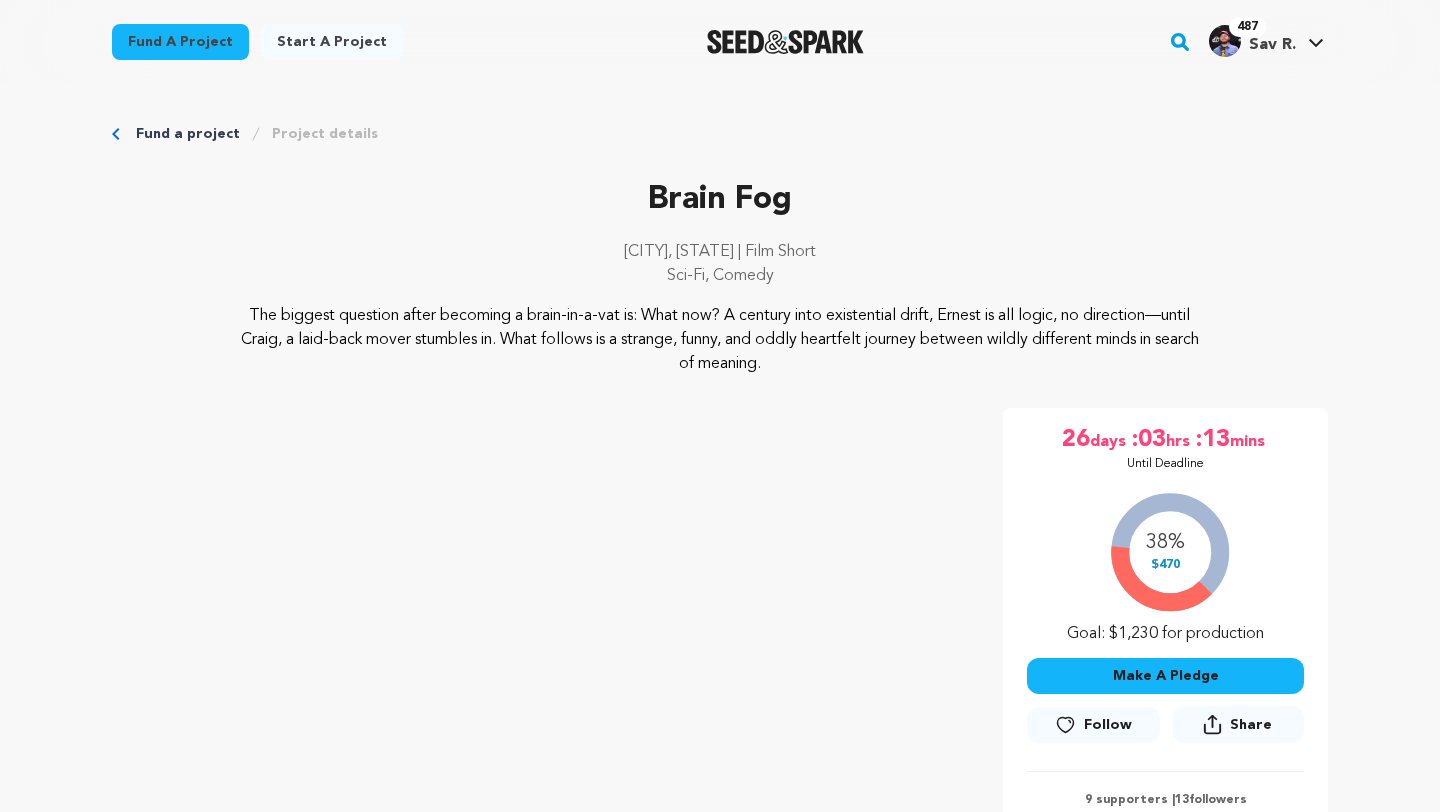 click on "Follow" at bounding box center [1108, 725] 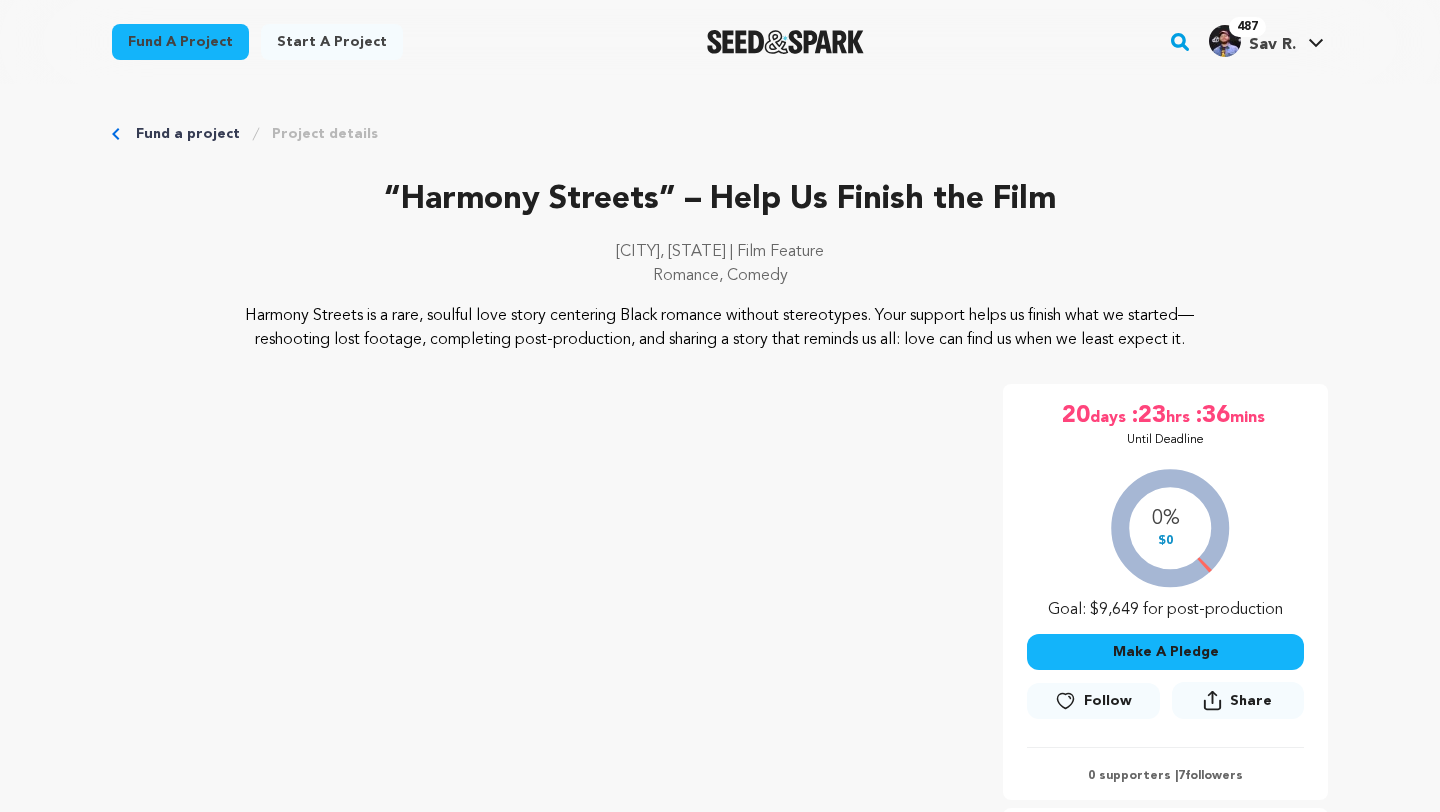 scroll, scrollTop: 0, scrollLeft: 0, axis: both 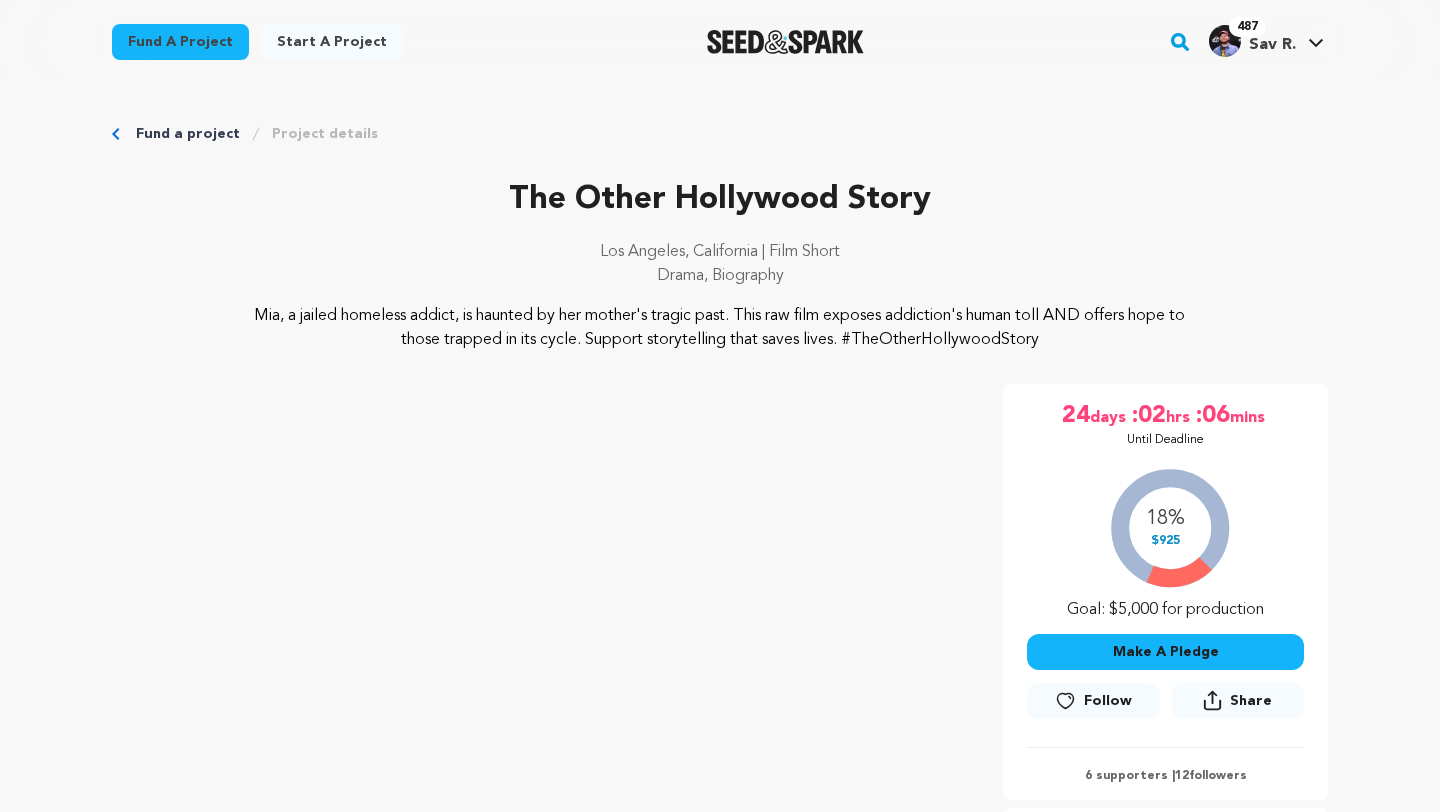 click on "Follow" at bounding box center [1108, 701] 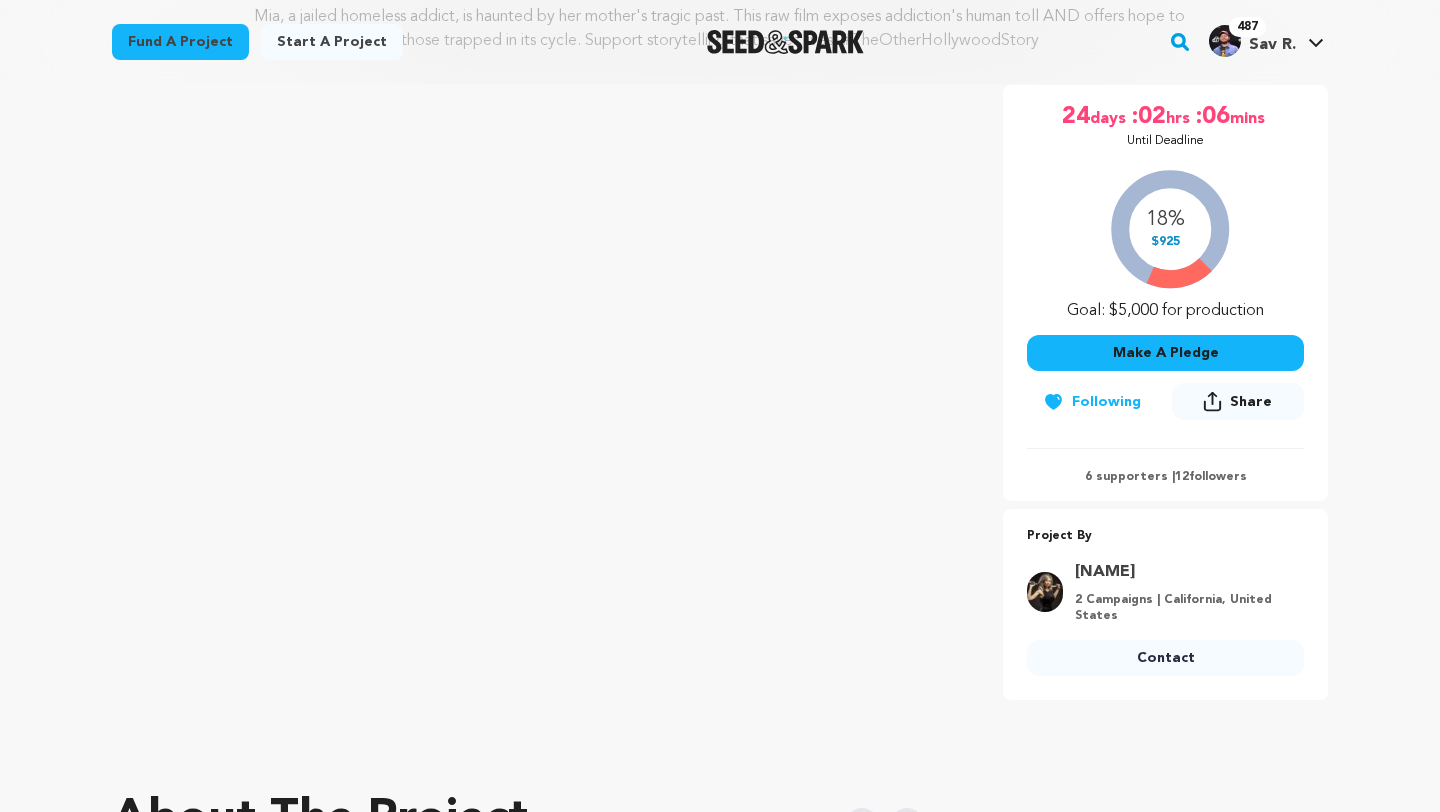 scroll, scrollTop: 302, scrollLeft: 0, axis: vertical 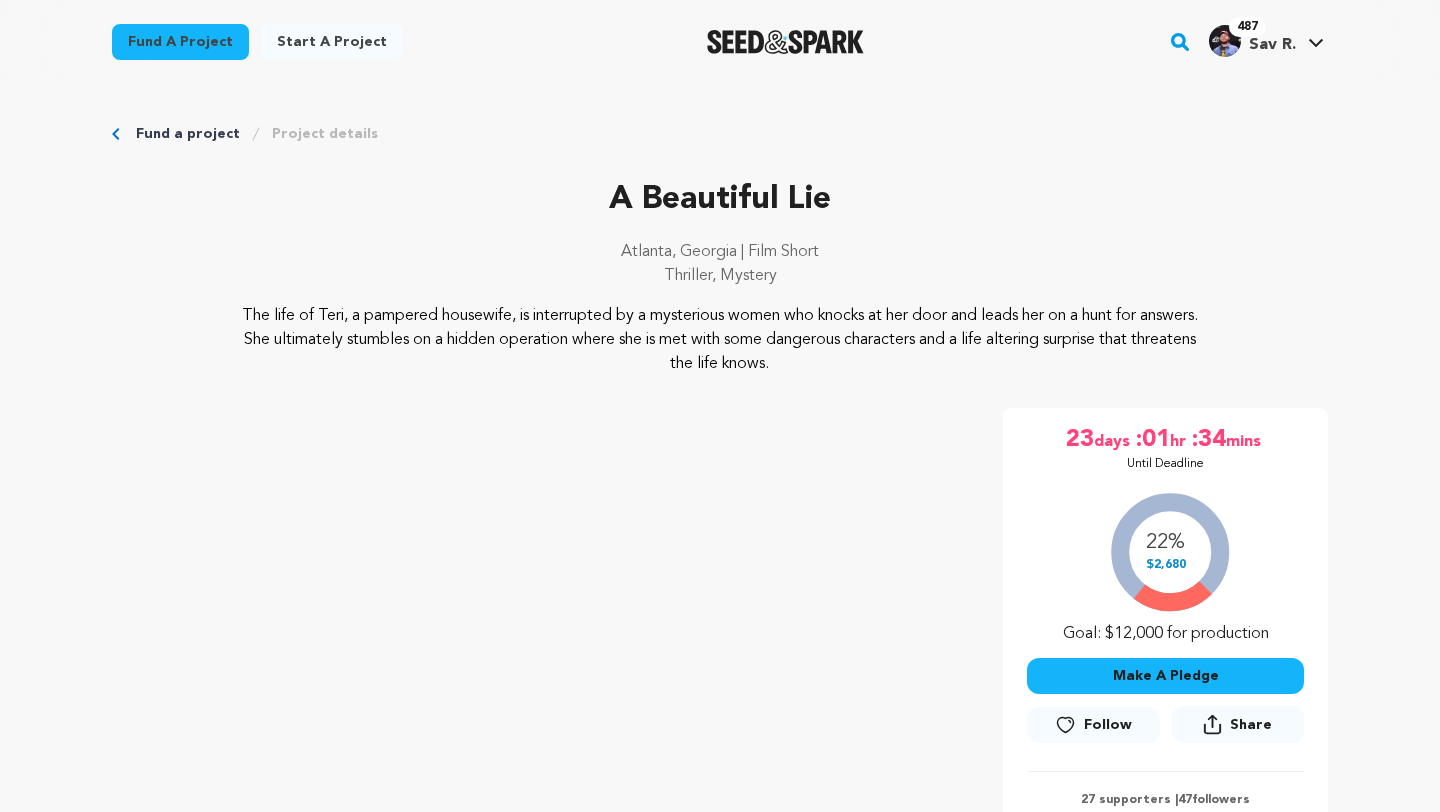 click on "Follow" at bounding box center [1093, 725] 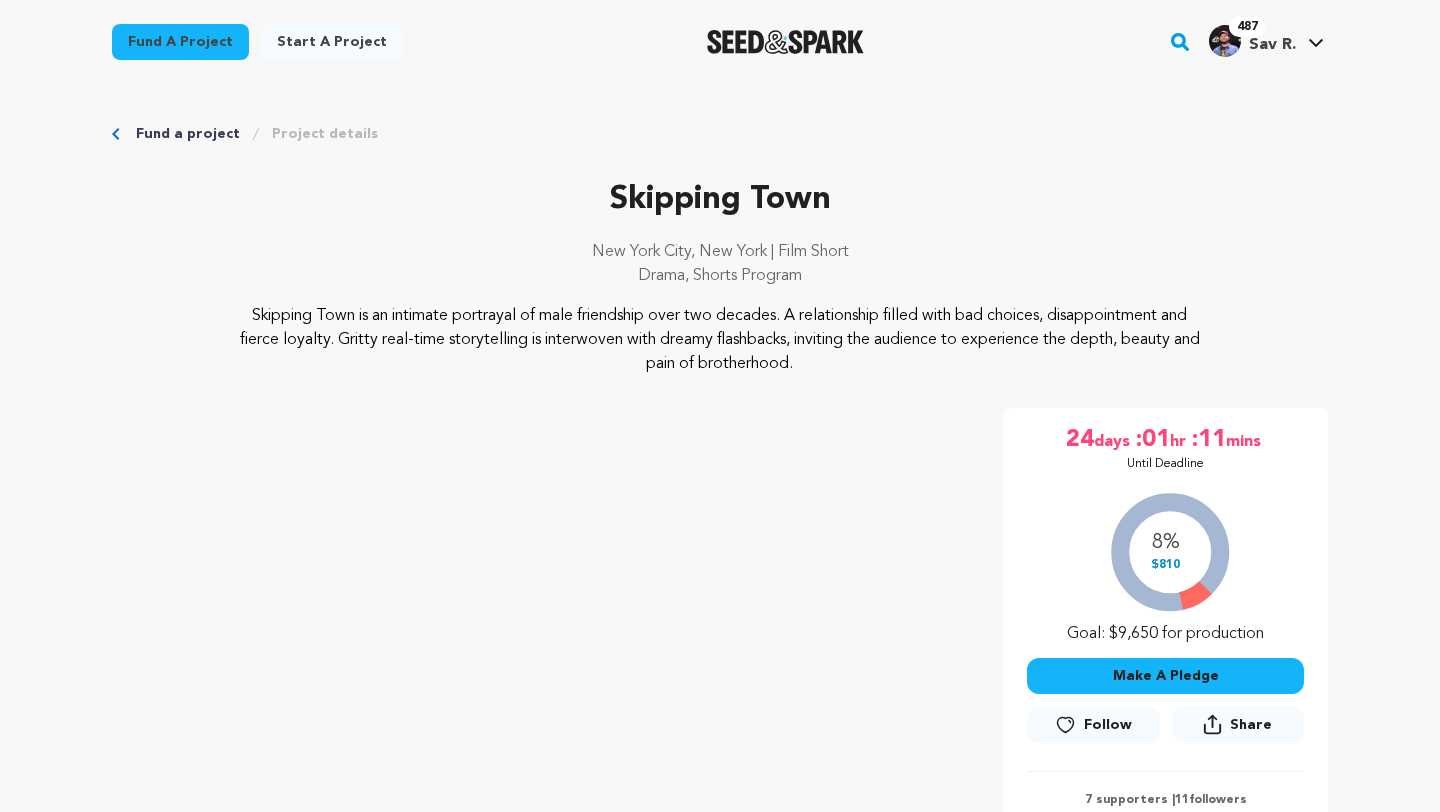 scroll, scrollTop: 0, scrollLeft: 0, axis: both 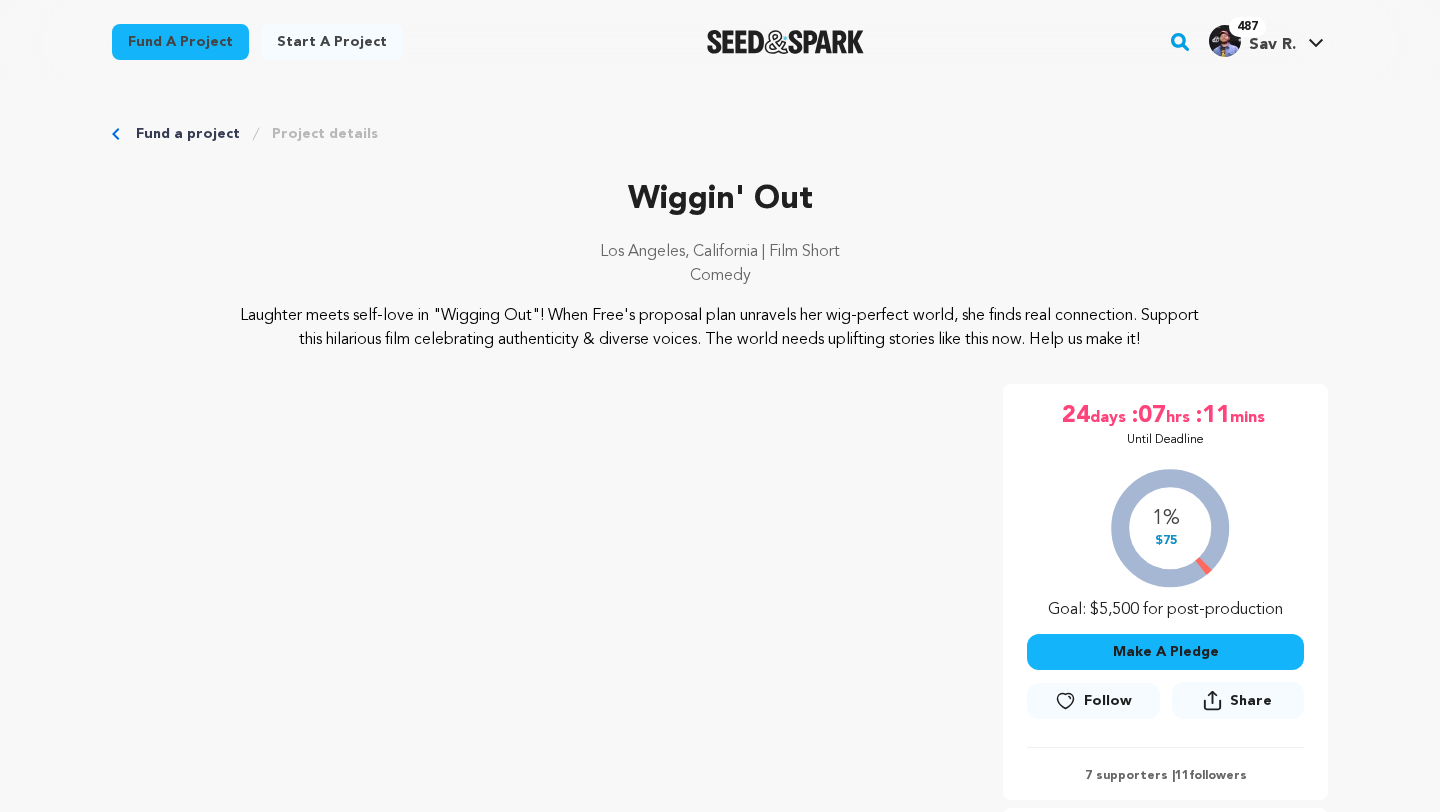 click 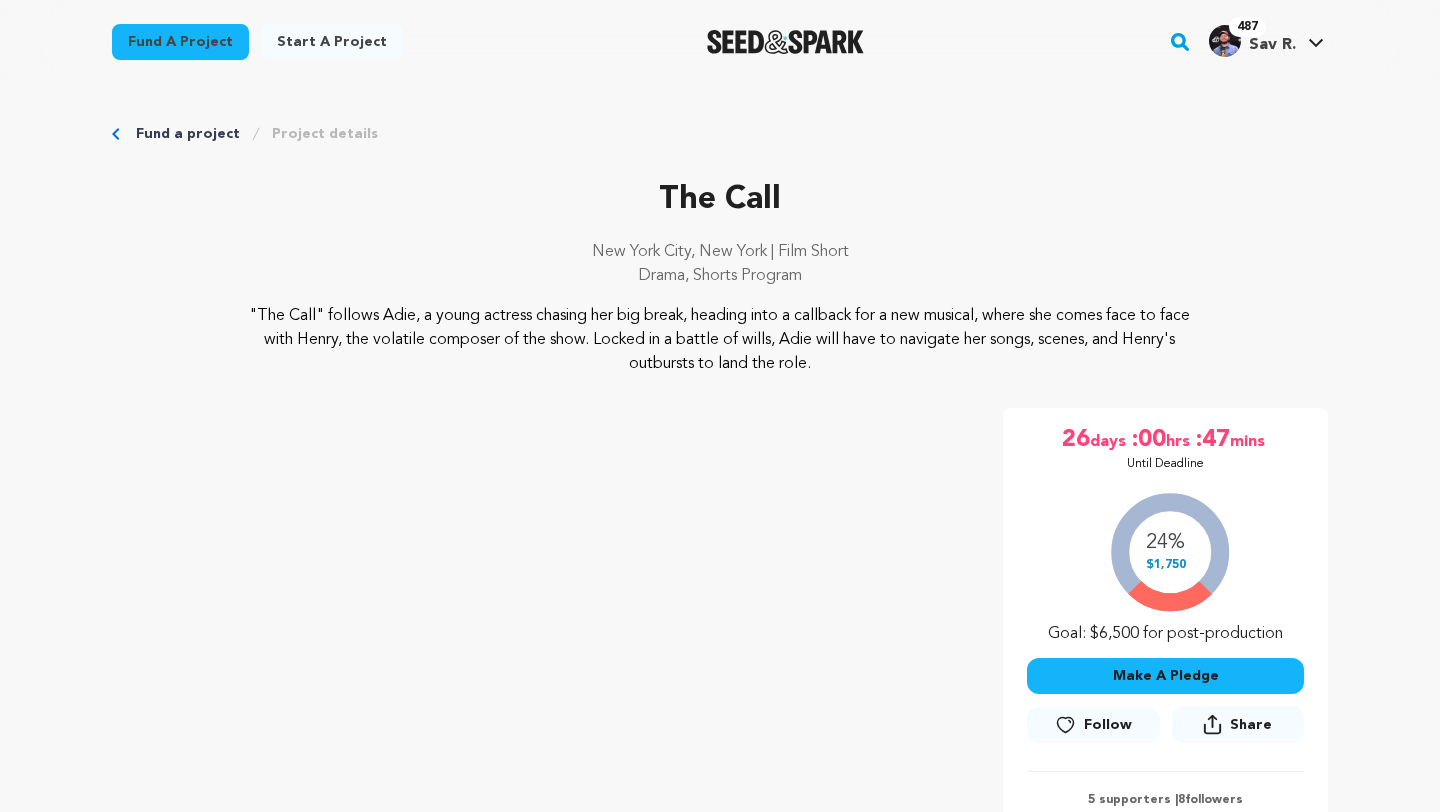 scroll, scrollTop: 0, scrollLeft: 0, axis: both 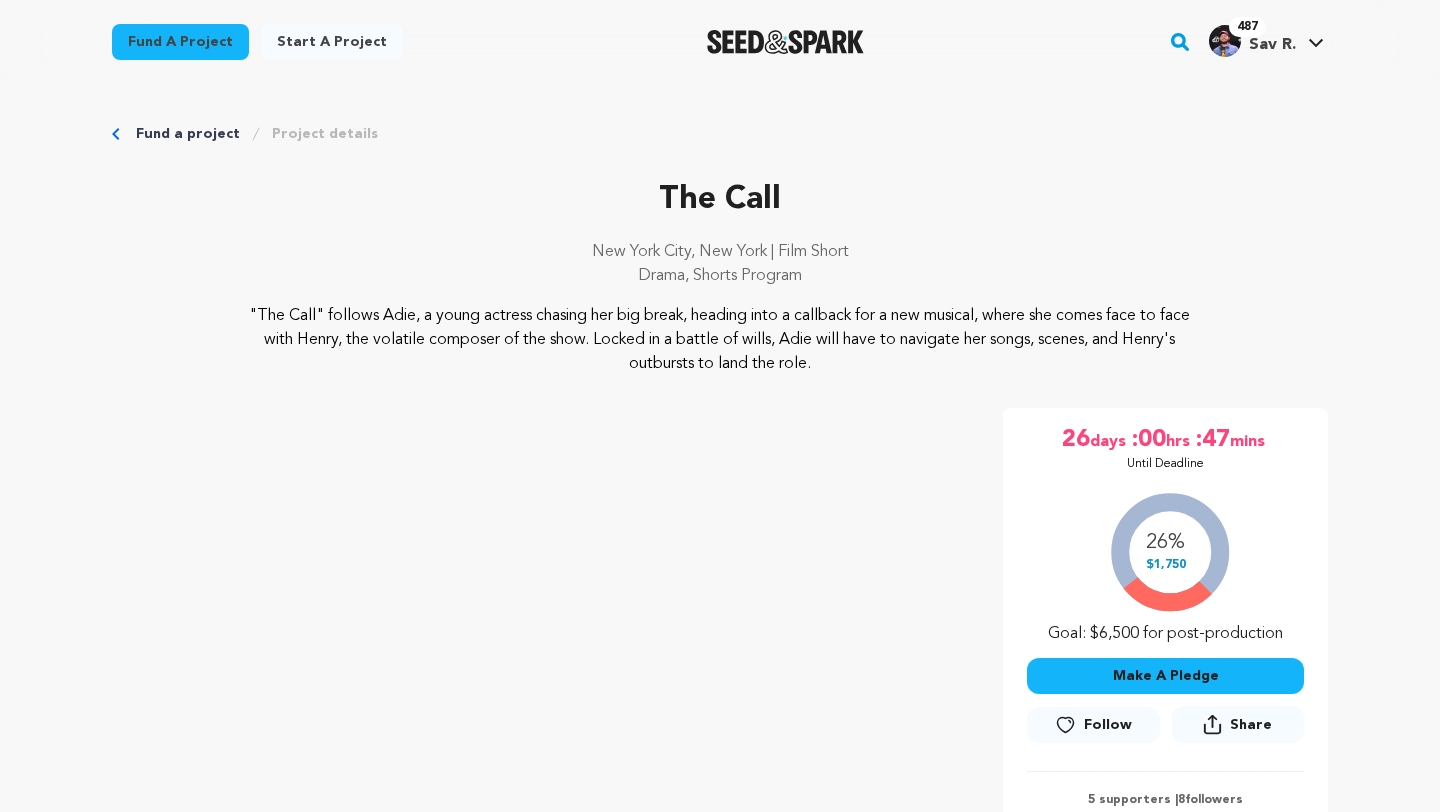 click on "Follow" at bounding box center (1093, 725) 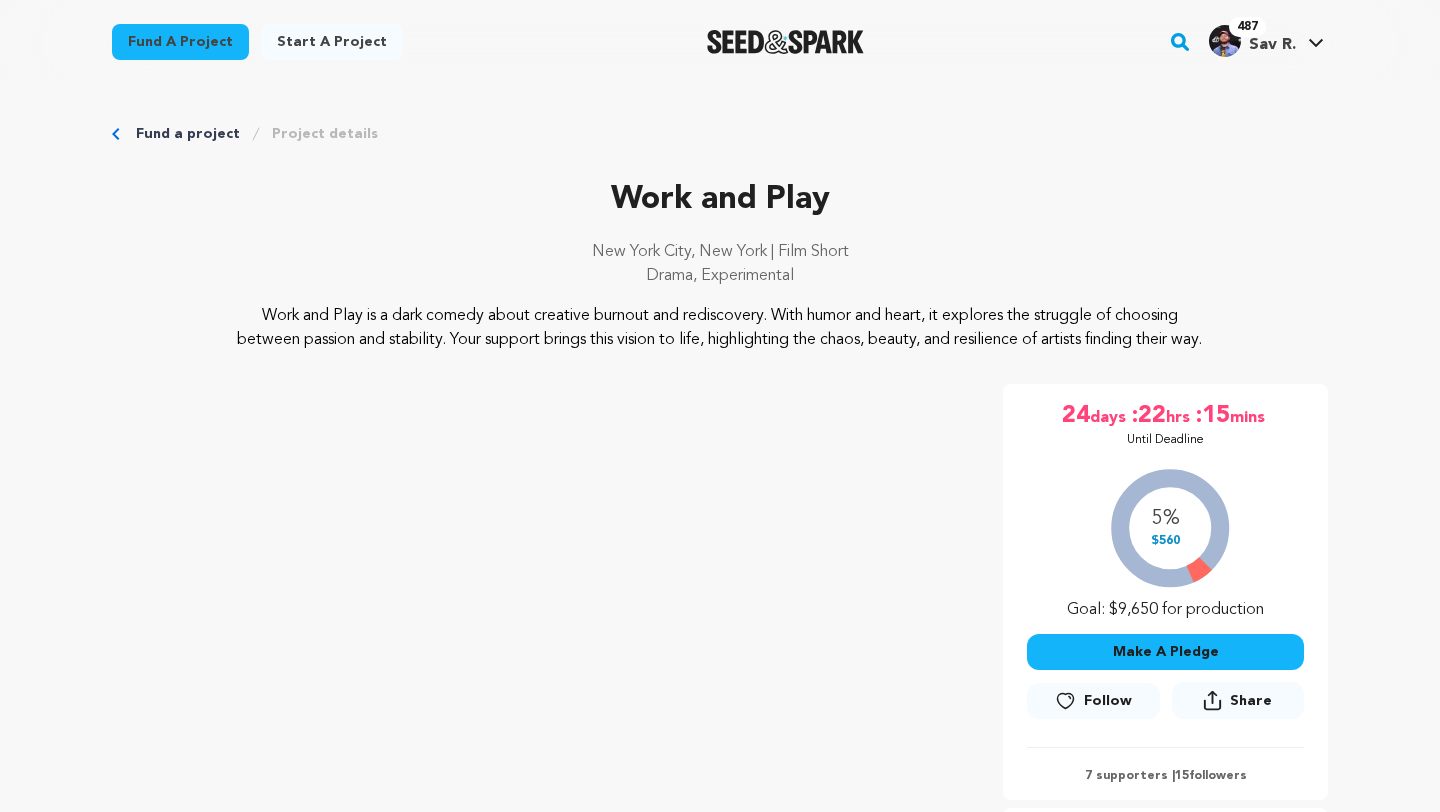scroll, scrollTop: 0, scrollLeft: 0, axis: both 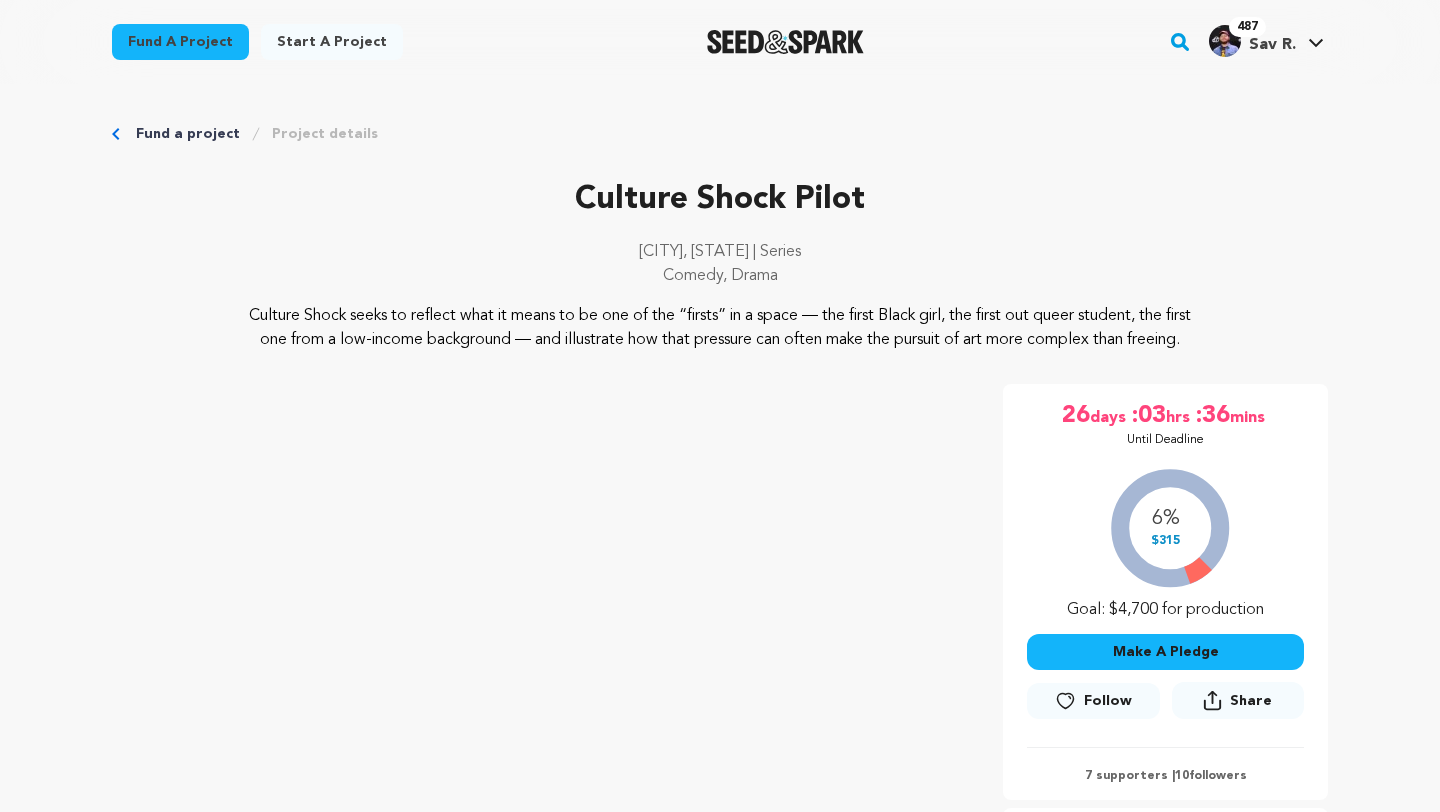 click on "Follow" at bounding box center (1093, 701) 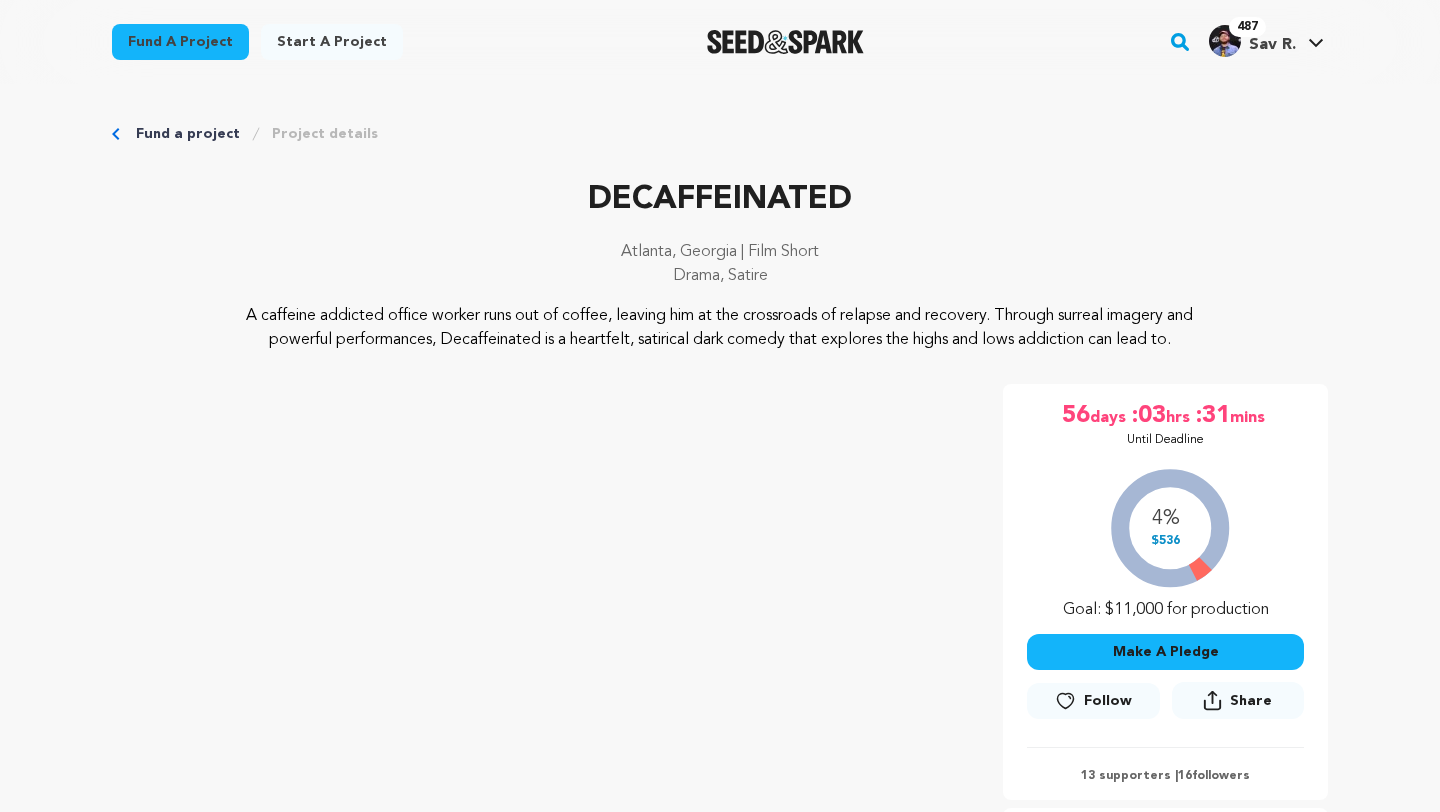 scroll, scrollTop: 0, scrollLeft: 0, axis: both 